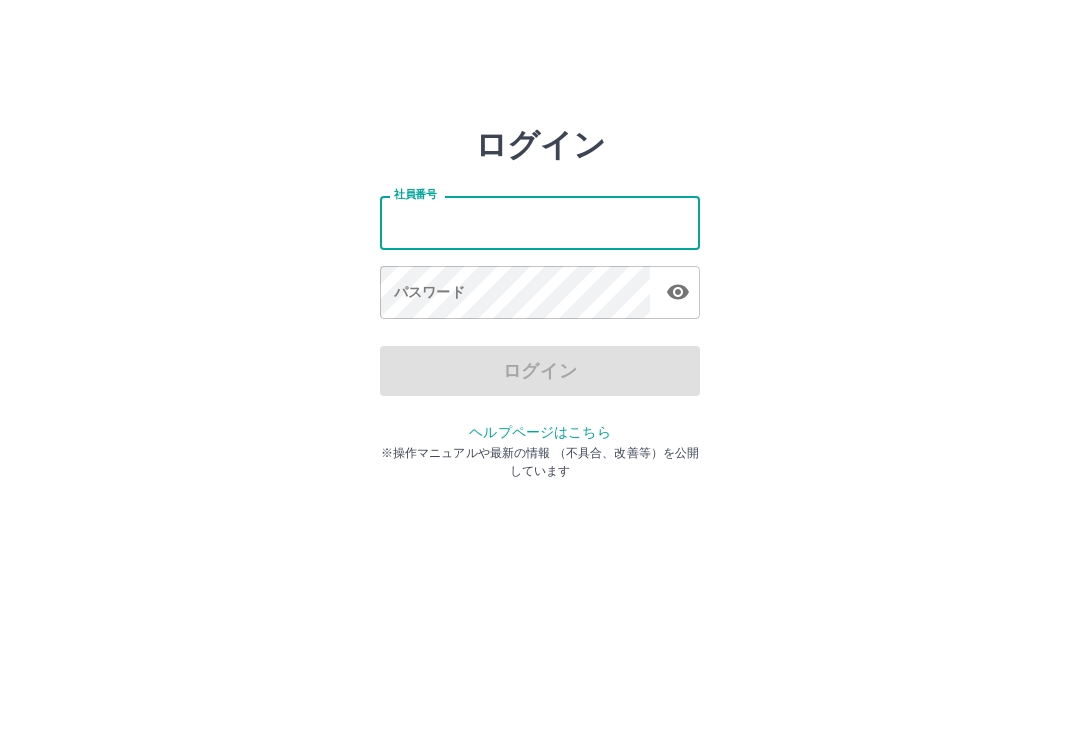 scroll, scrollTop: 0, scrollLeft: 0, axis: both 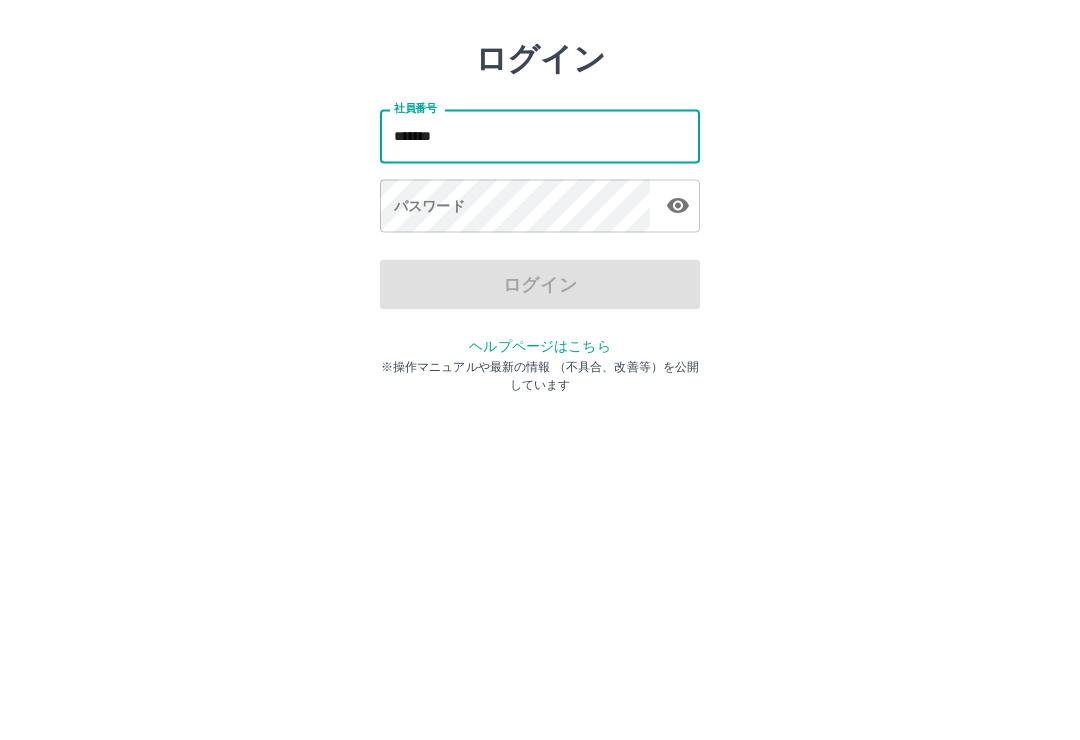 type on "*******" 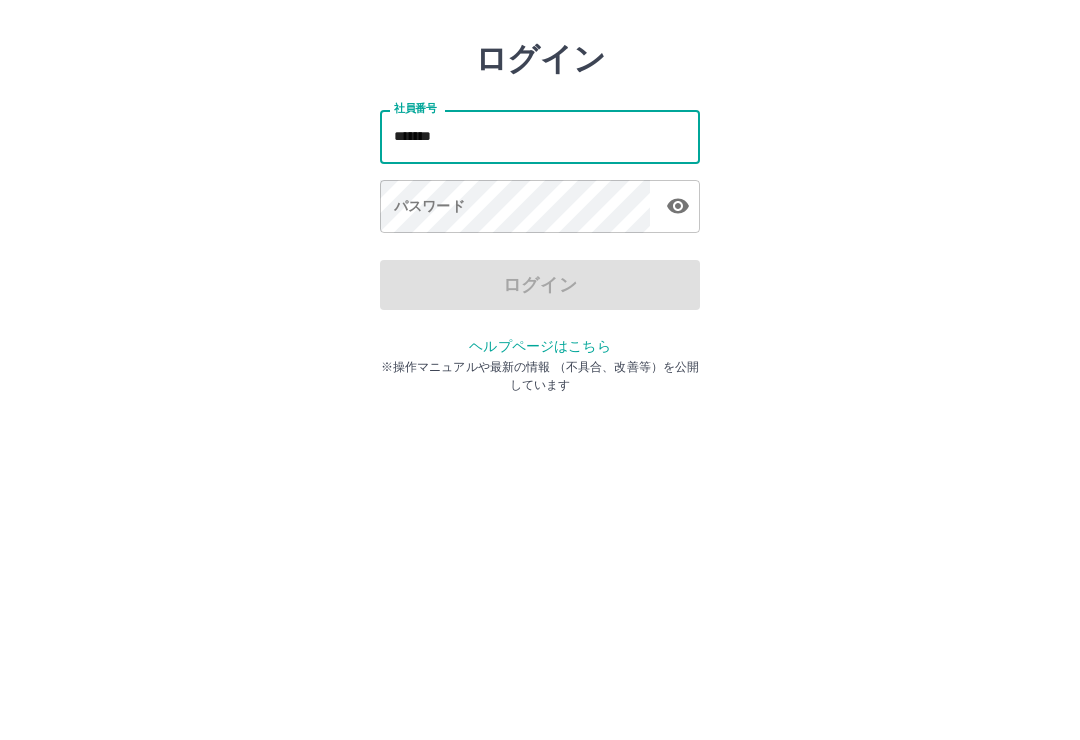 click on "パスワード パスワード" at bounding box center (540, 294) 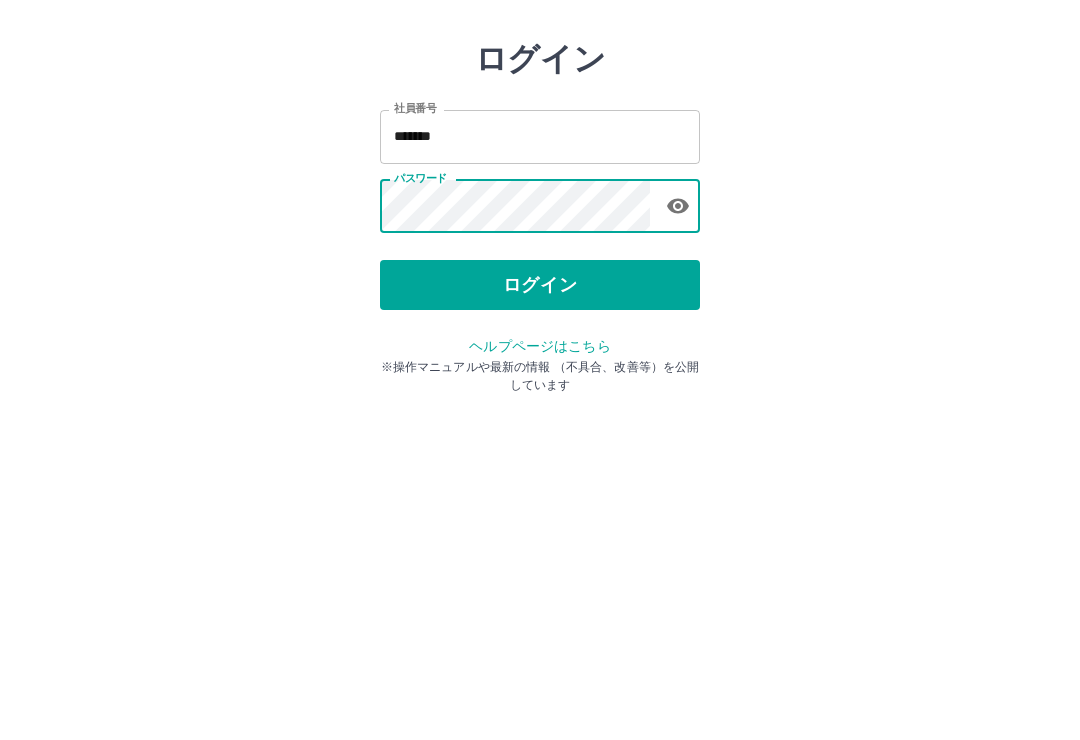 click on "ログイン" at bounding box center (540, 371) 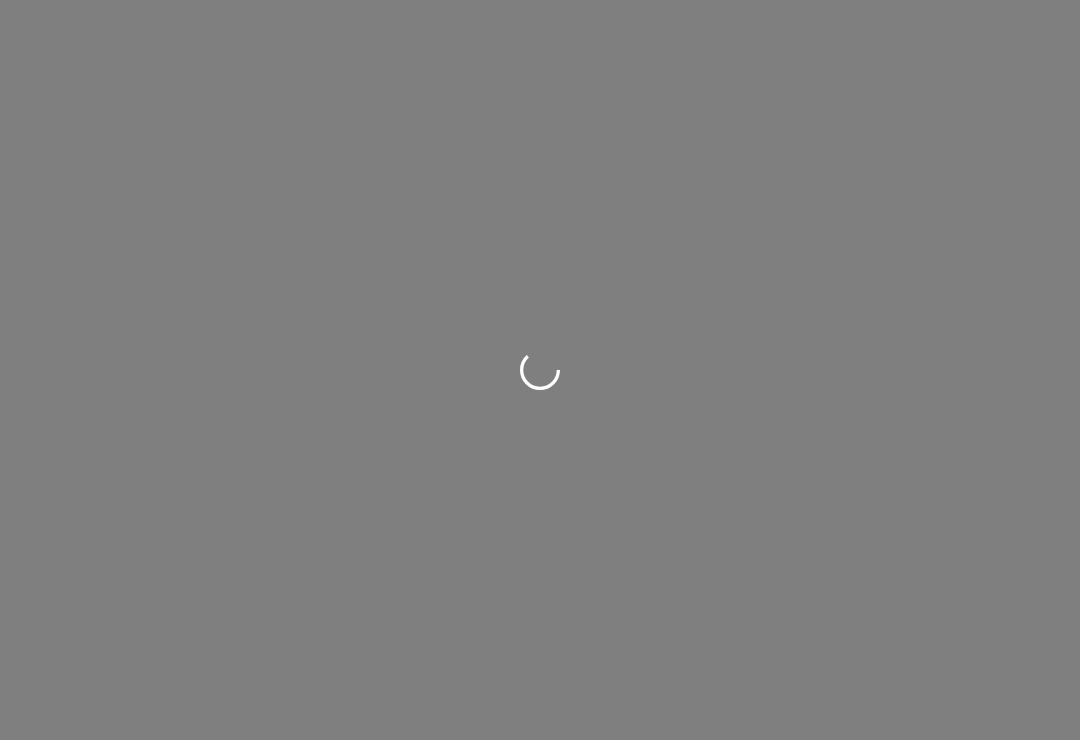 scroll, scrollTop: 0, scrollLeft: 0, axis: both 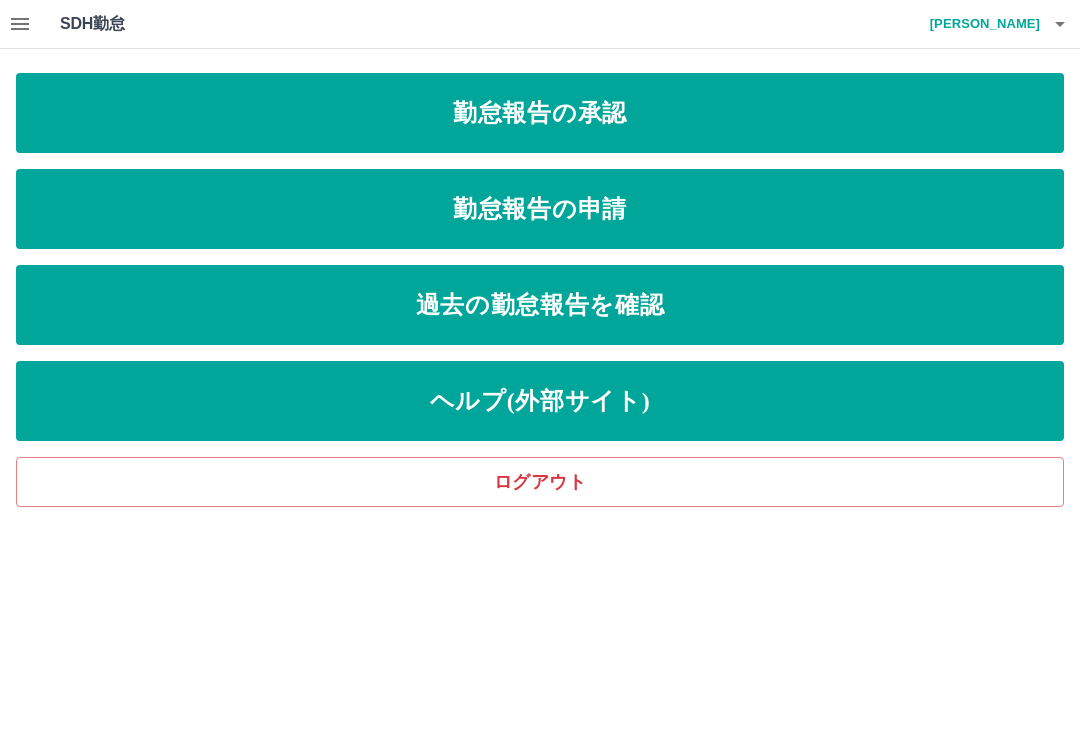 click on "勤怠報告の承認" at bounding box center [540, 113] 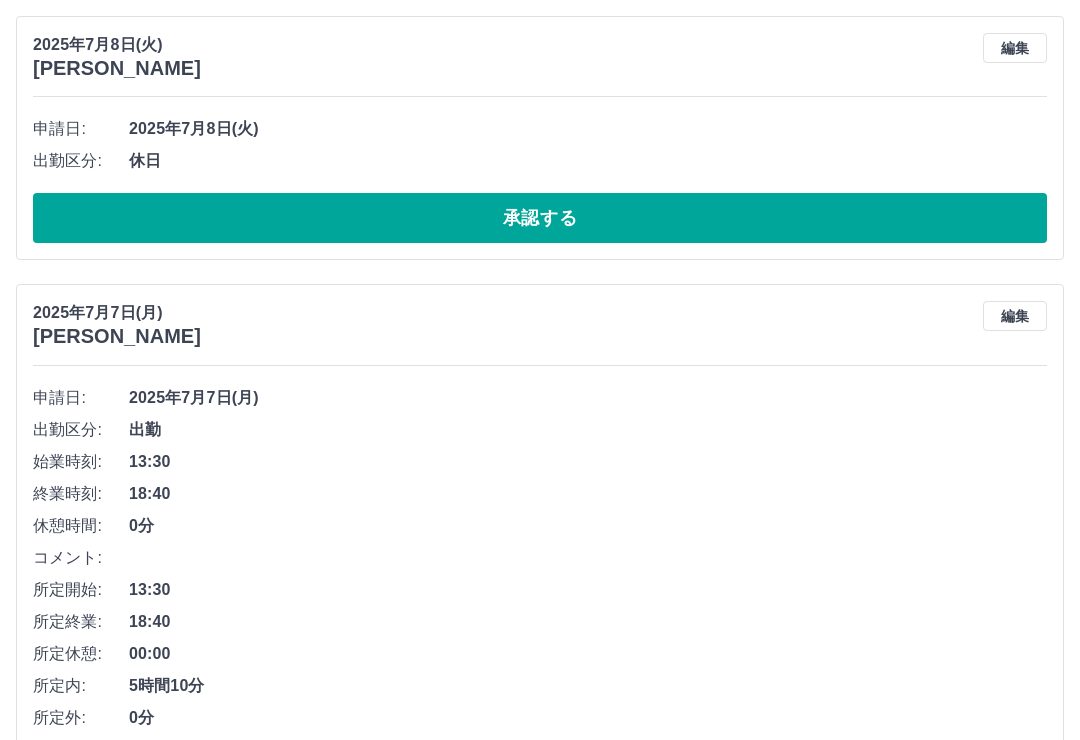 scroll, scrollTop: 9404, scrollLeft: 0, axis: vertical 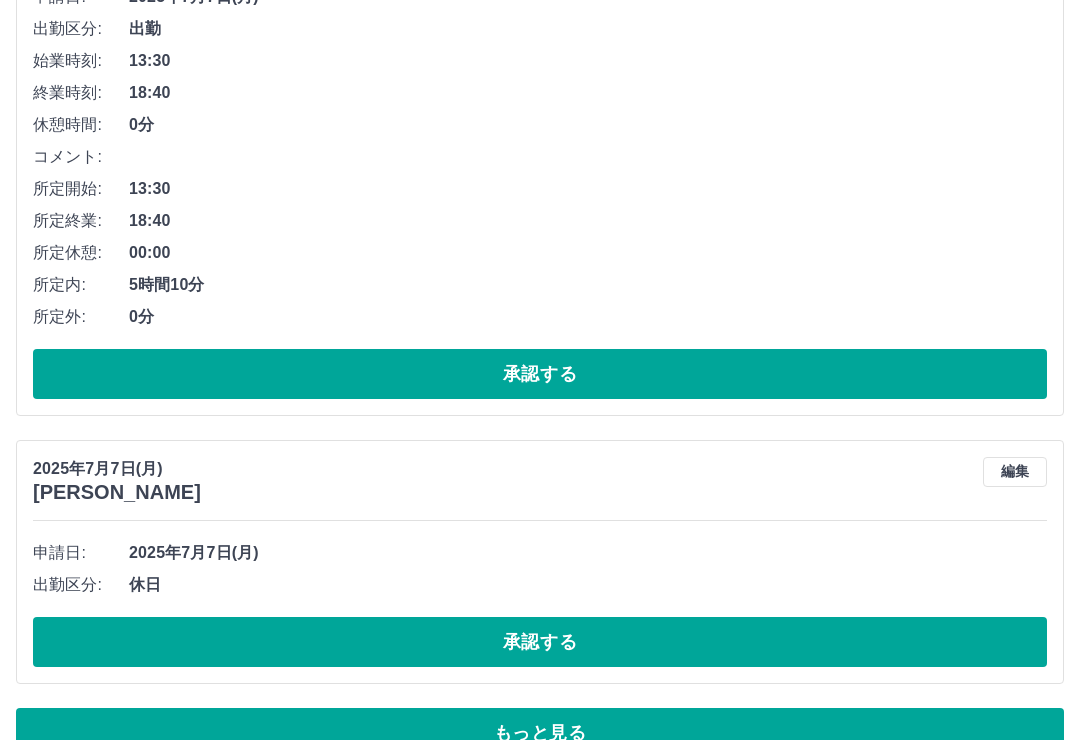 click on "もっと見る" at bounding box center (540, 733) 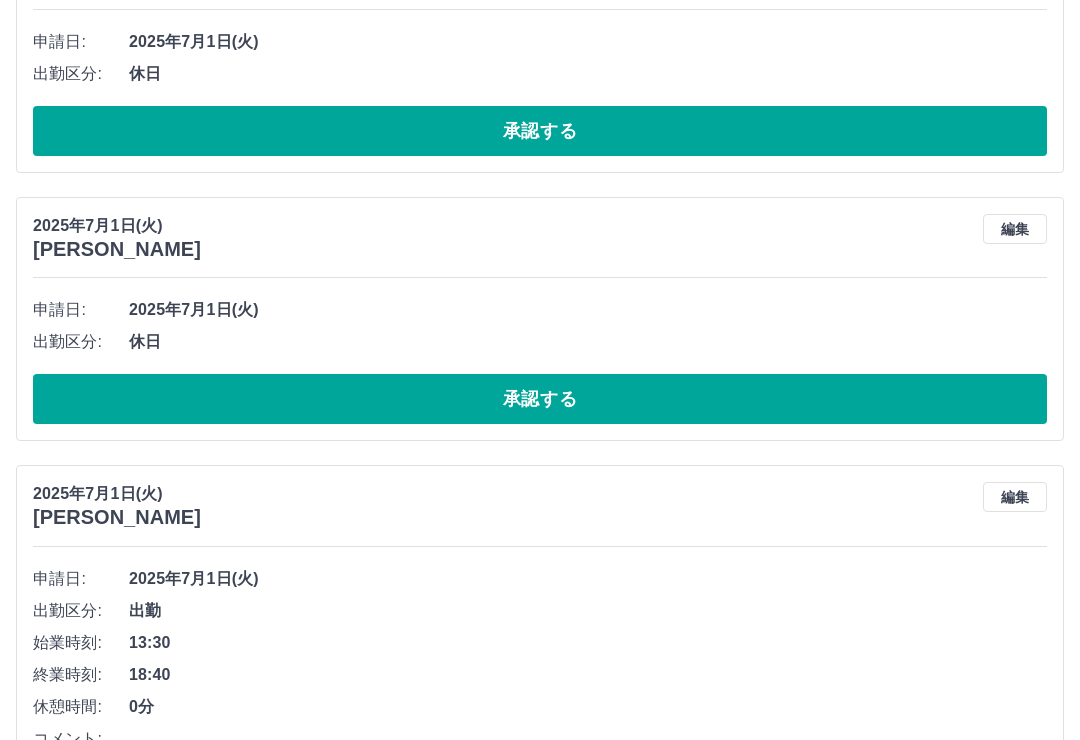 scroll, scrollTop: 12663, scrollLeft: 0, axis: vertical 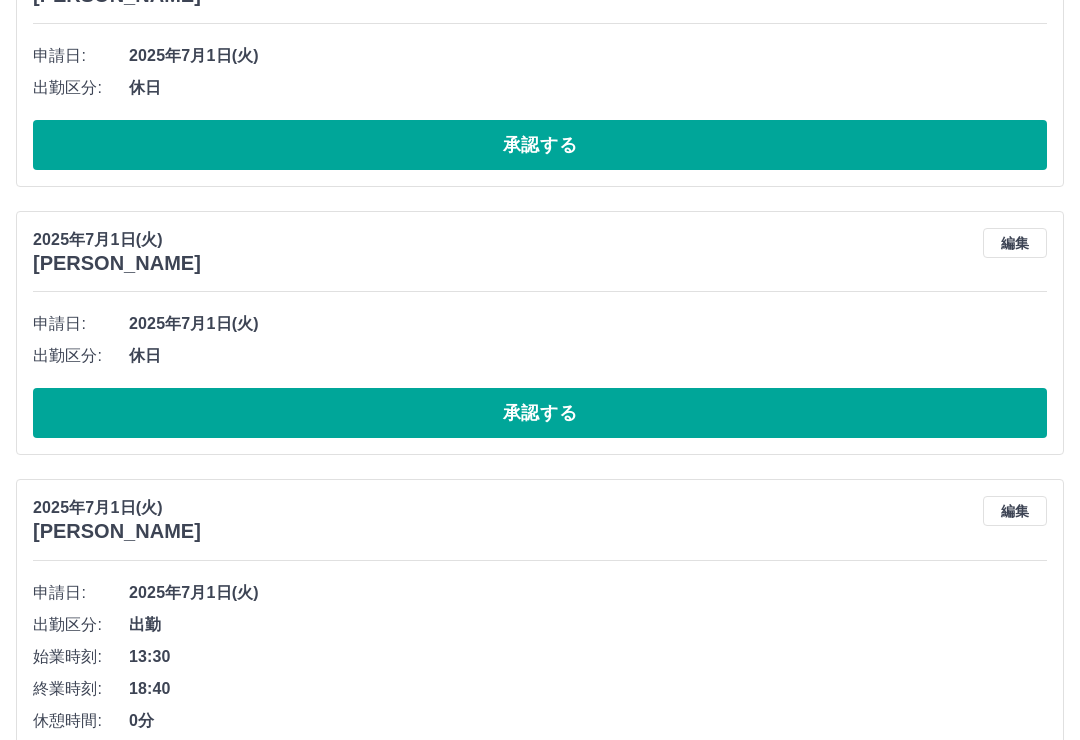 click on "編集" at bounding box center (1015, 243) 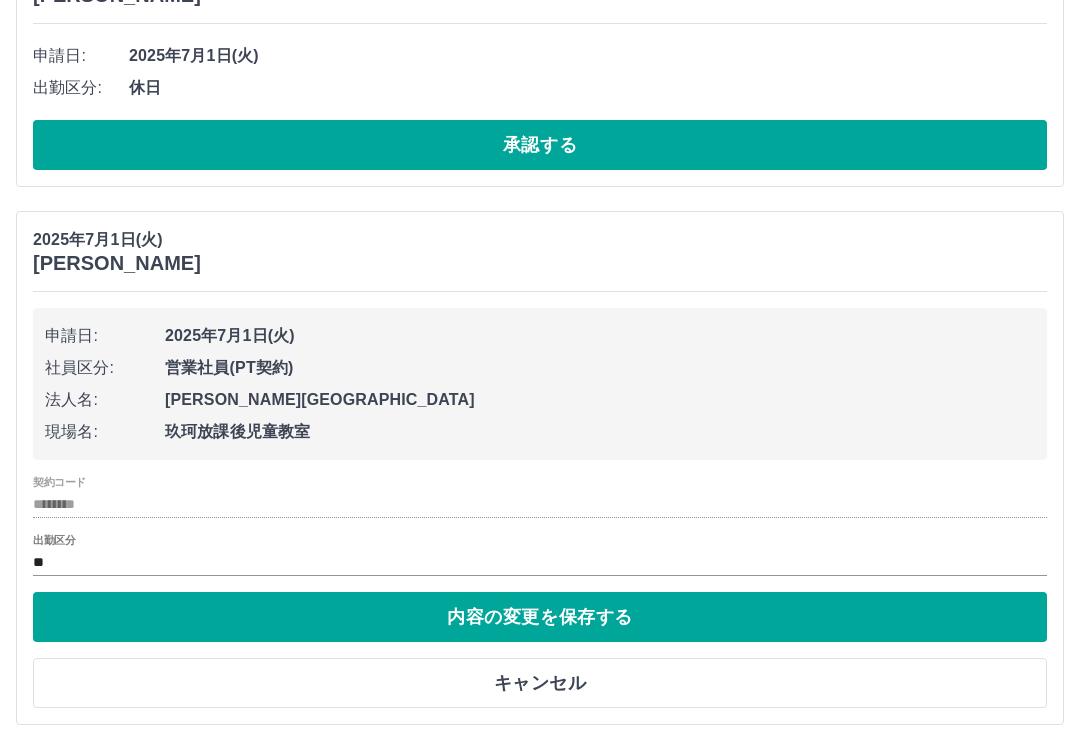 click on "**" at bounding box center [540, 562] 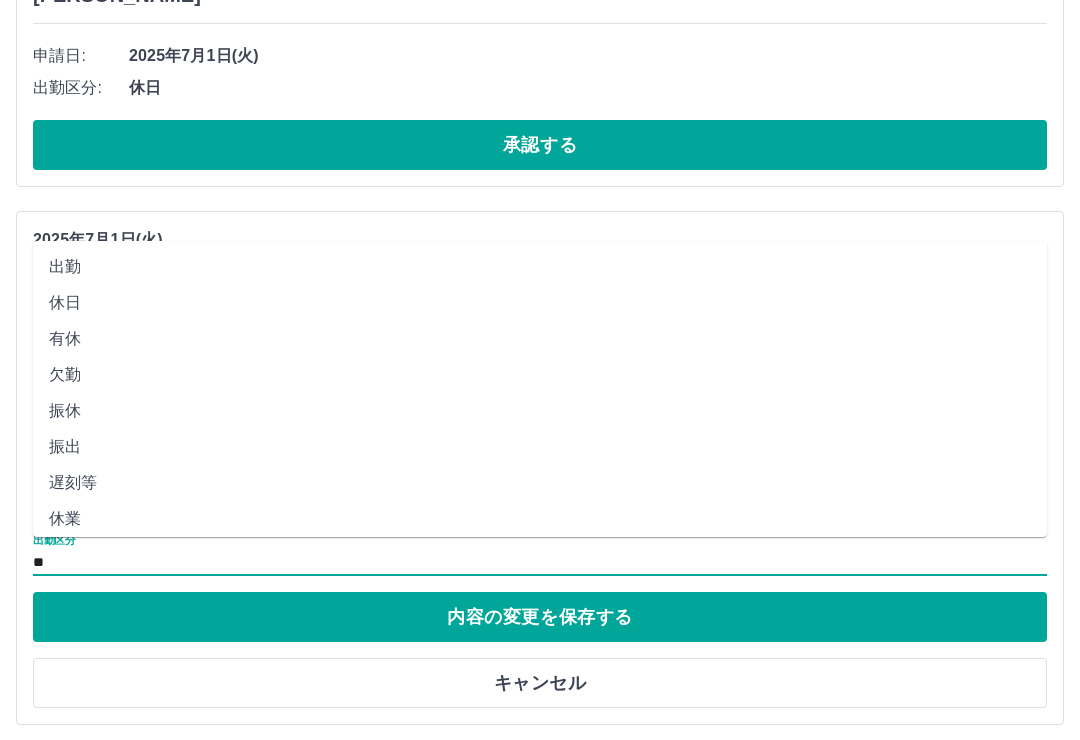 click on "出勤" at bounding box center (540, 267) 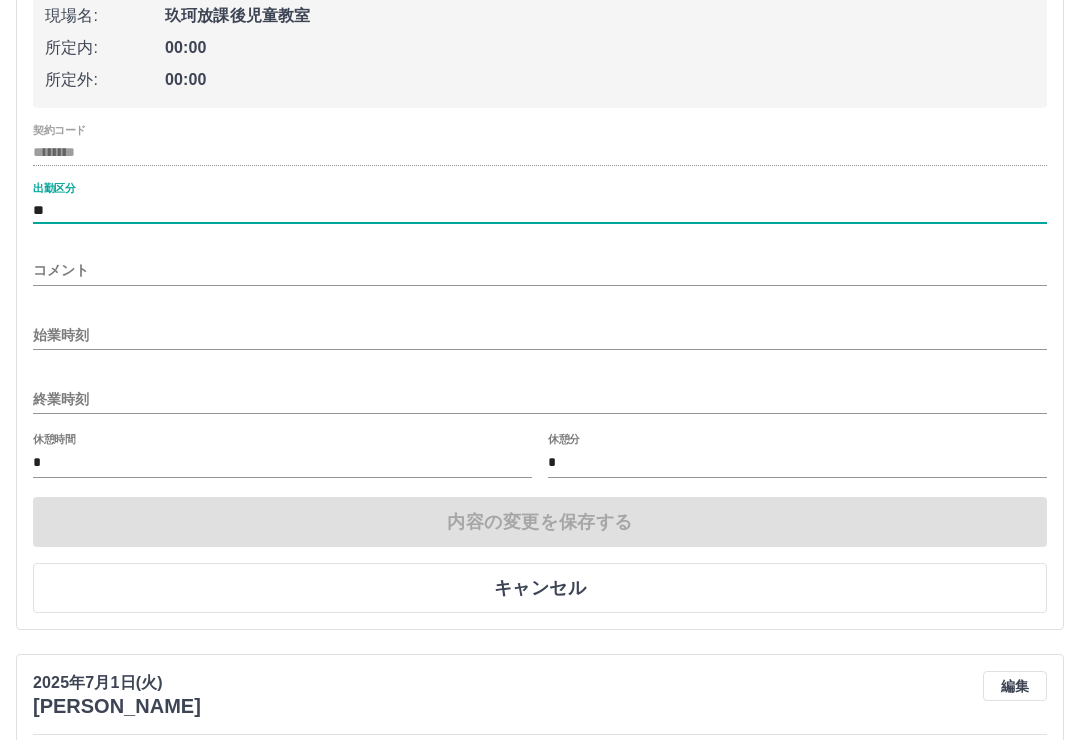 scroll, scrollTop: 13080, scrollLeft: 0, axis: vertical 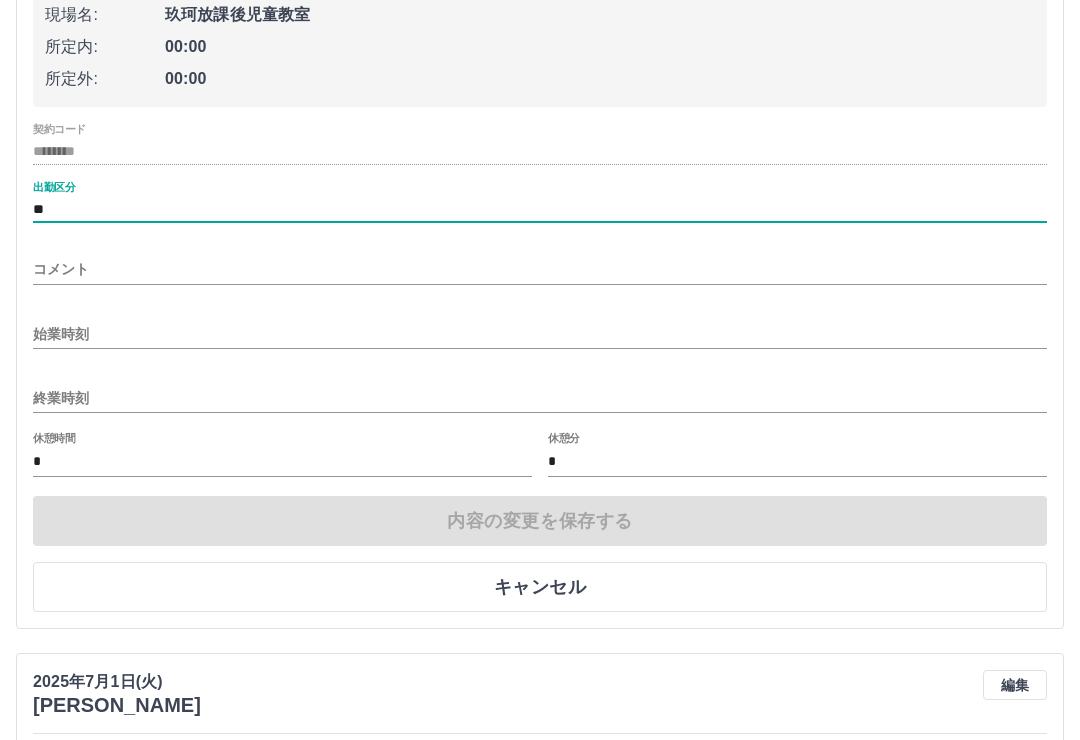 click on "始業時刻" at bounding box center [540, 334] 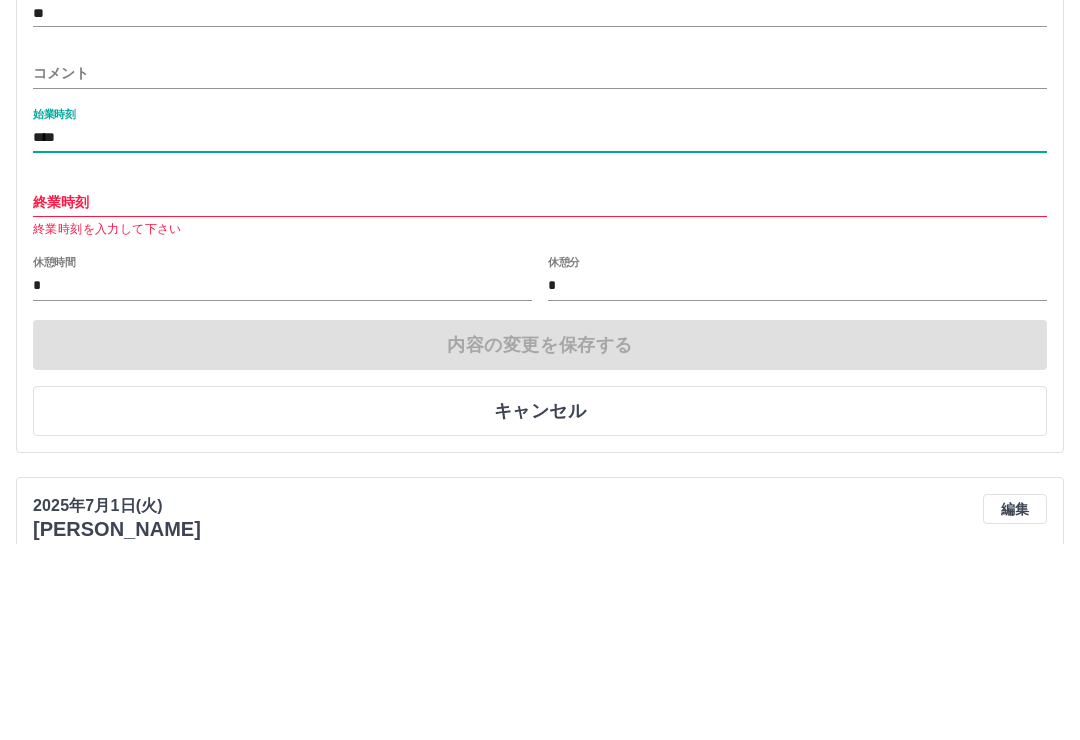 type on "****" 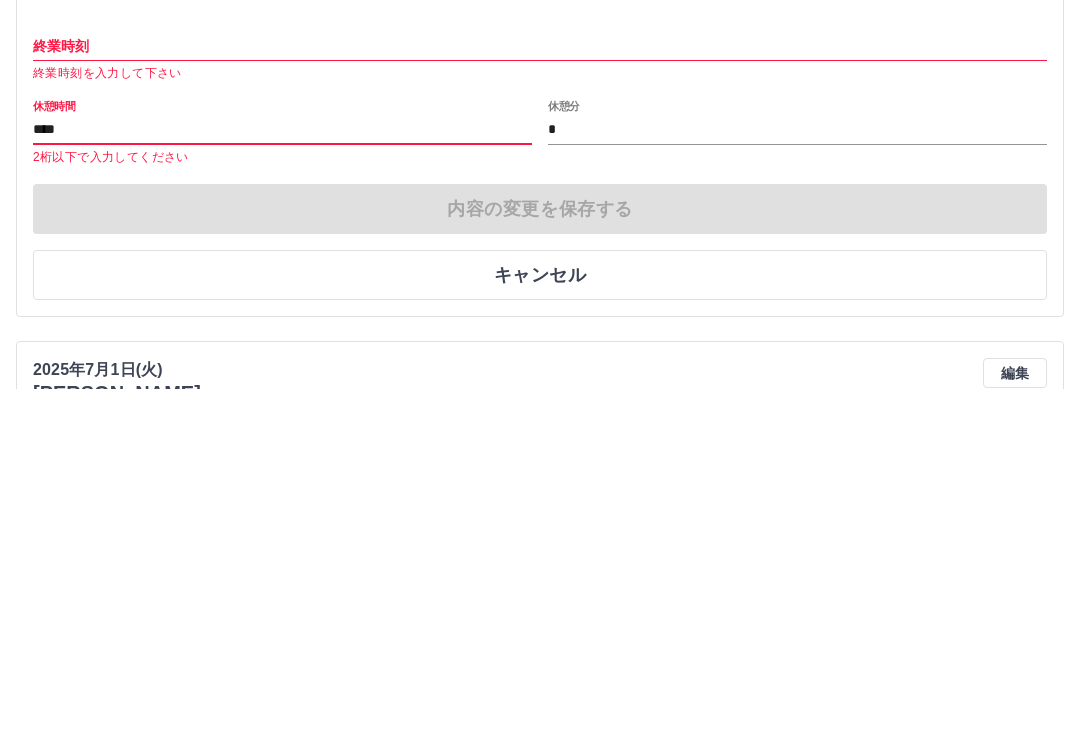 click on "内容の変更を保存する キャンセル" at bounding box center (540, 594) 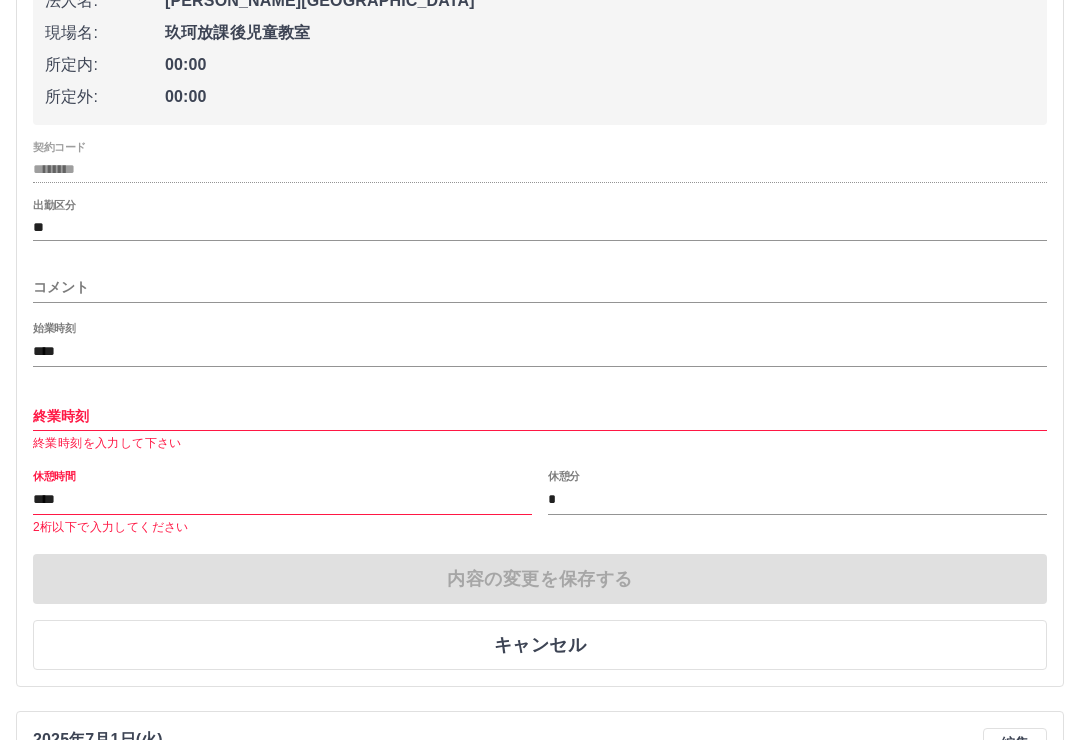 scroll, scrollTop: 13061, scrollLeft: 0, axis: vertical 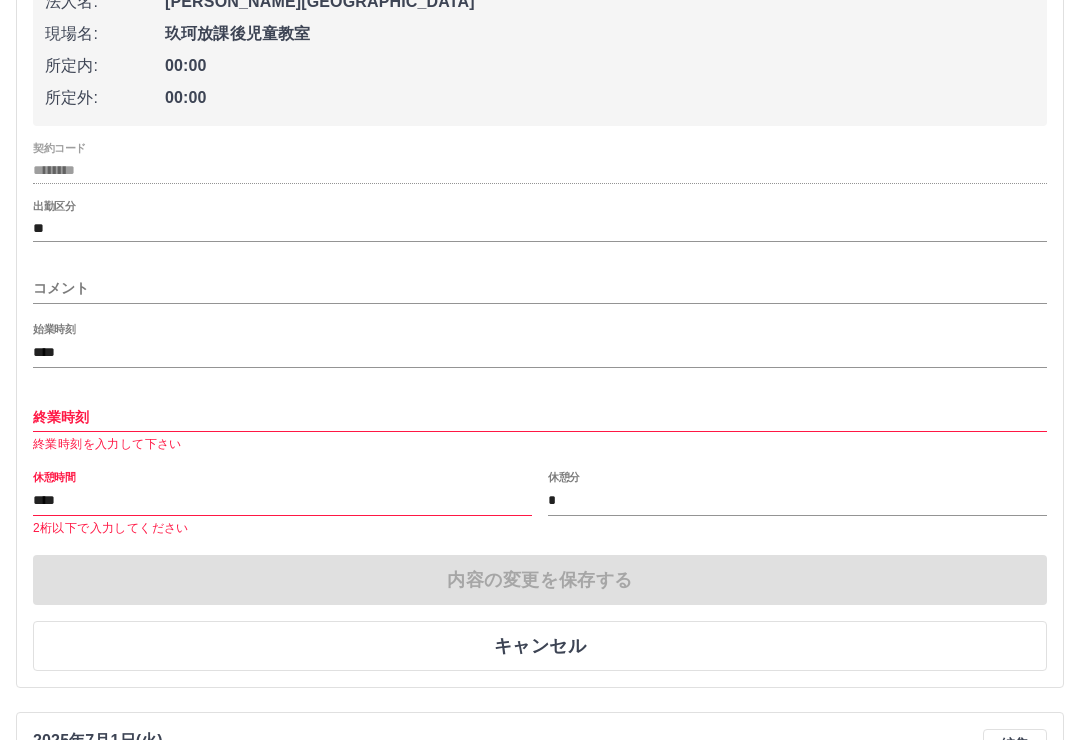 click on "****" at bounding box center [282, 501] 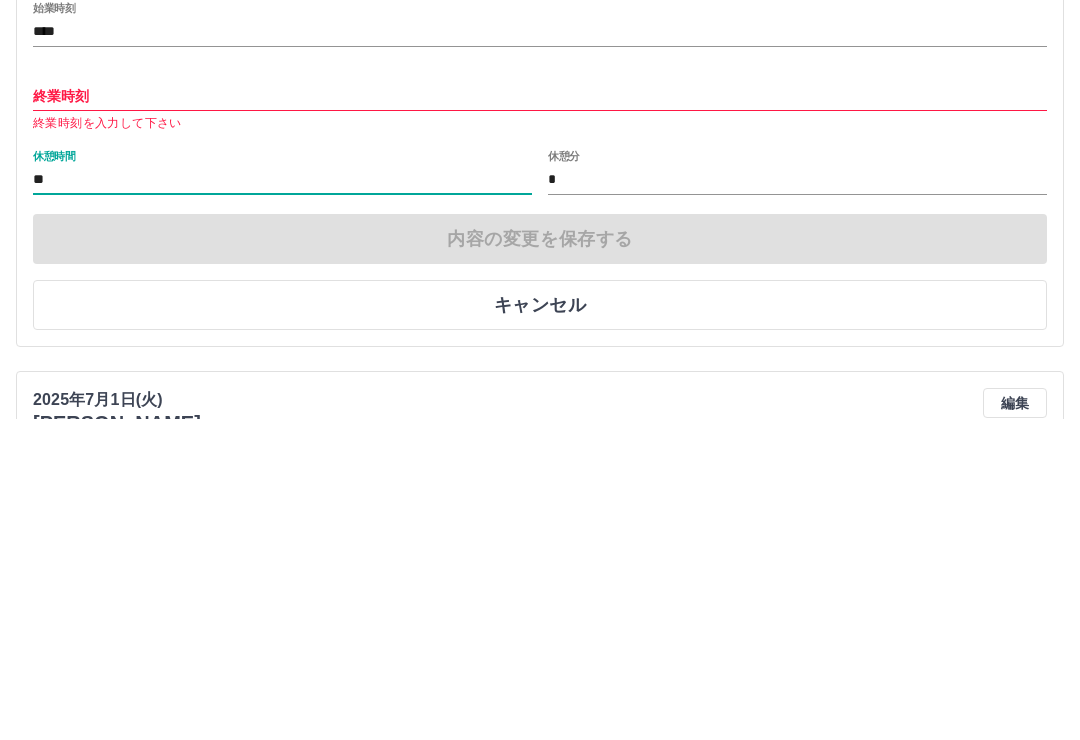 type on "*" 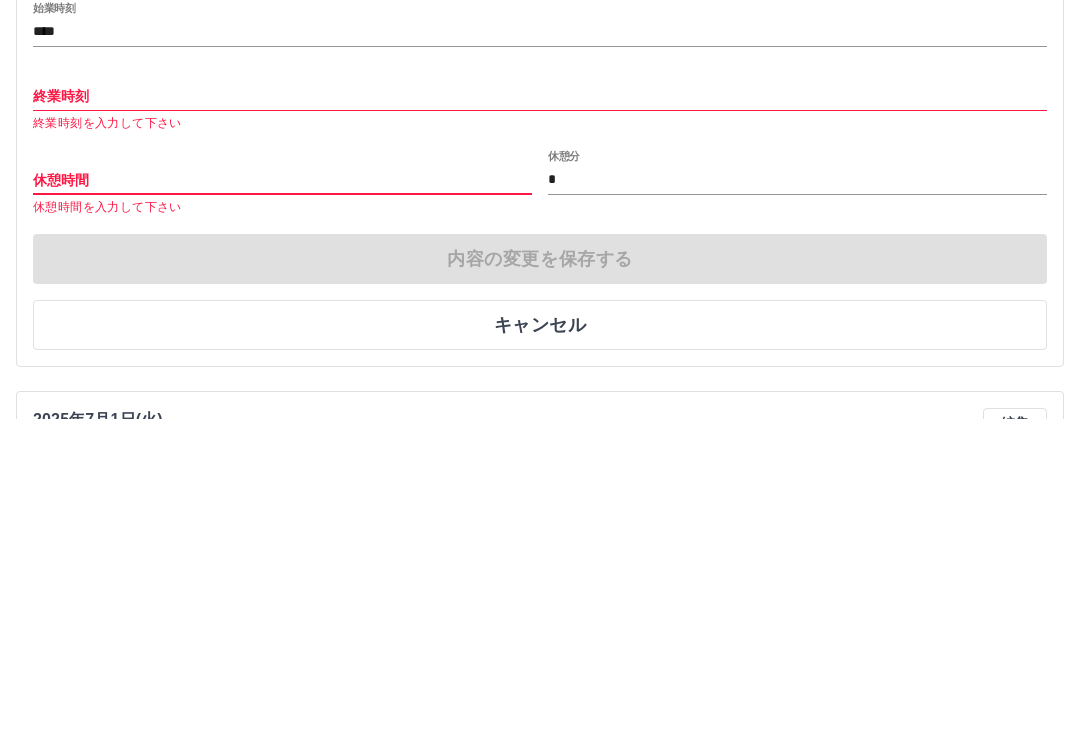 type 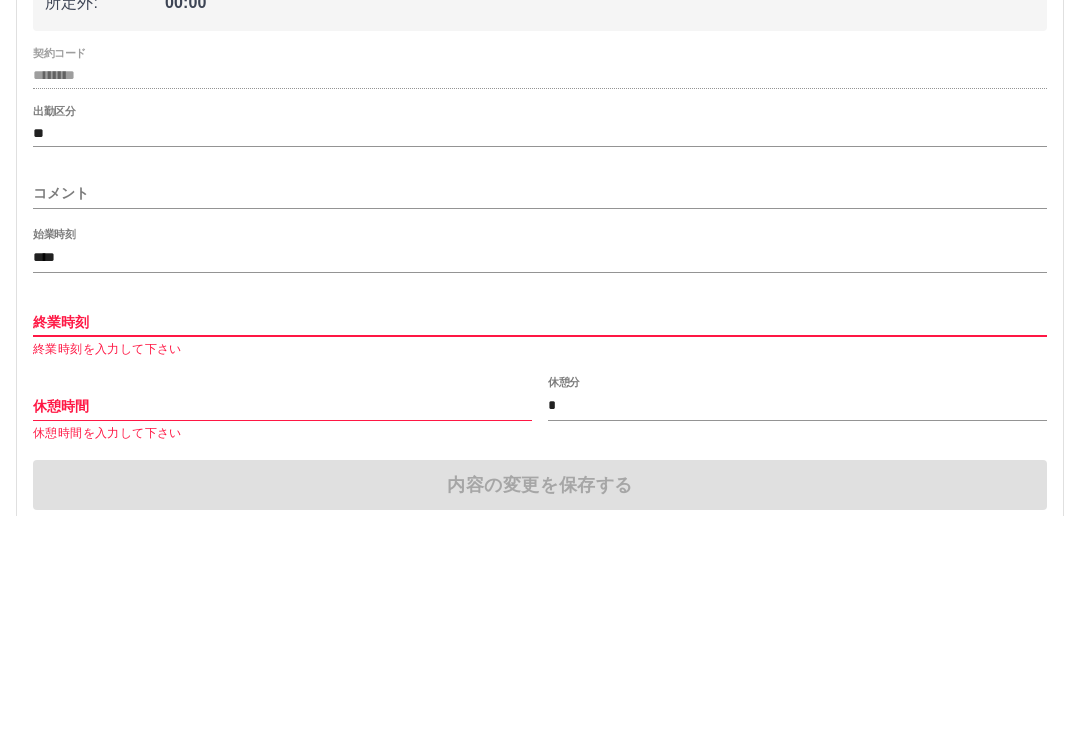 scroll, scrollTop: 12931, scrollLeft: 0, axis: vertical 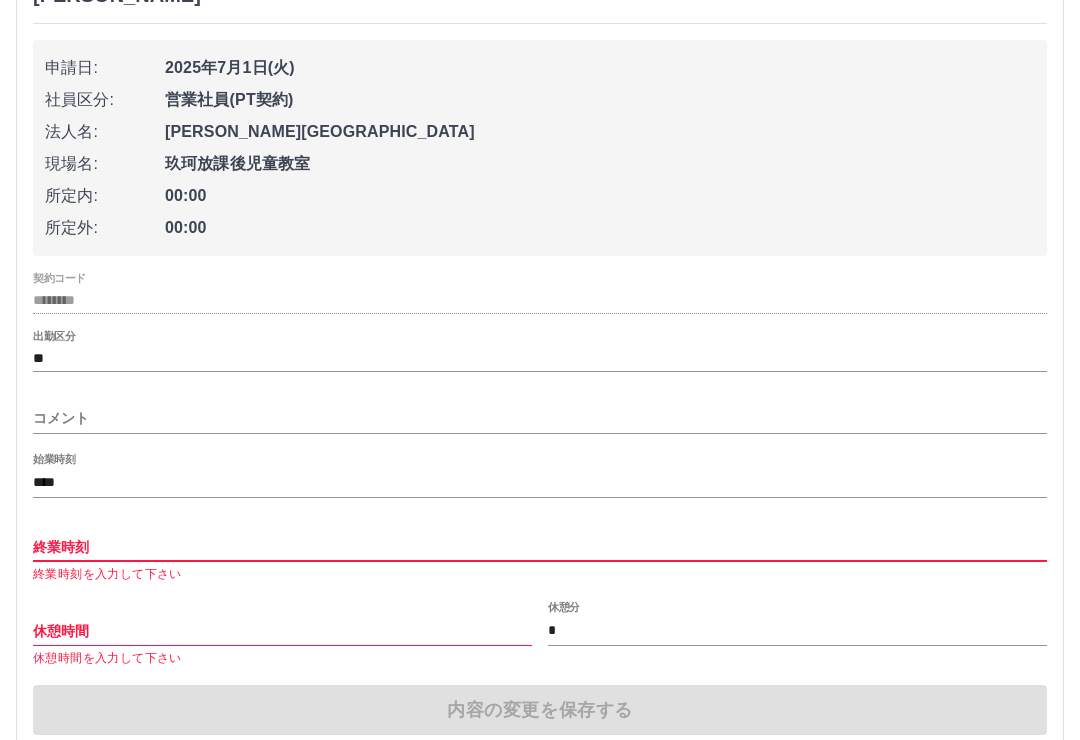 click on "契約コード ********" at bounding box center [540, 293] 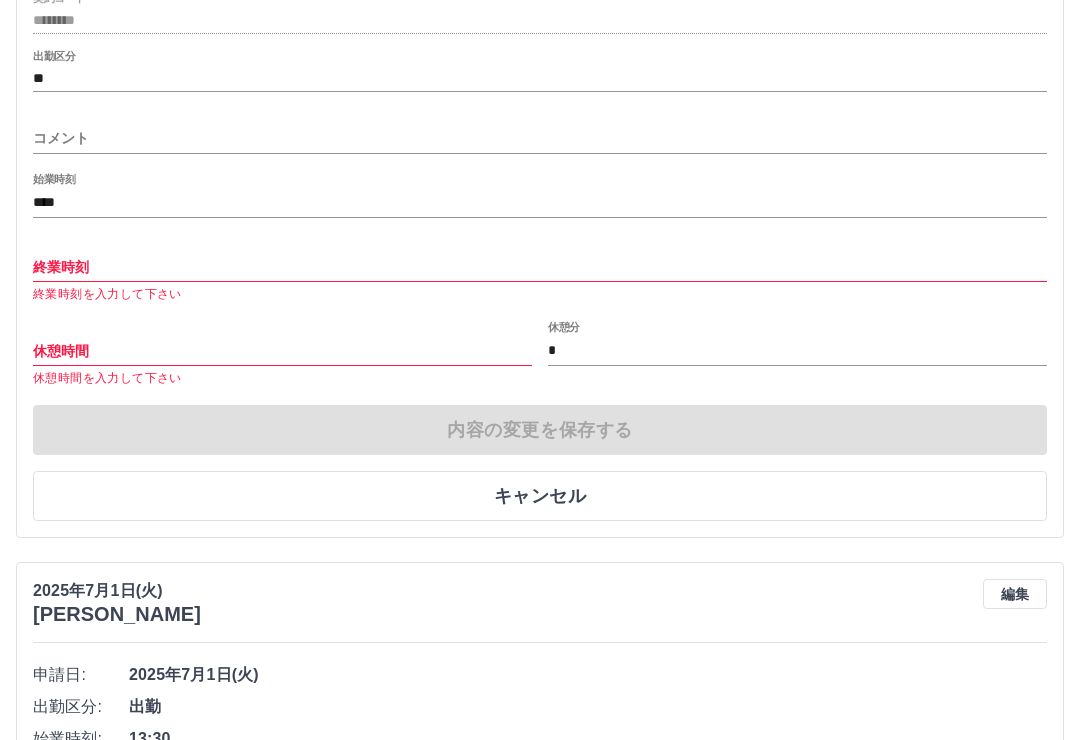 scroll, scrollTop: 13185, scrollLeft: 0, axis: vertical 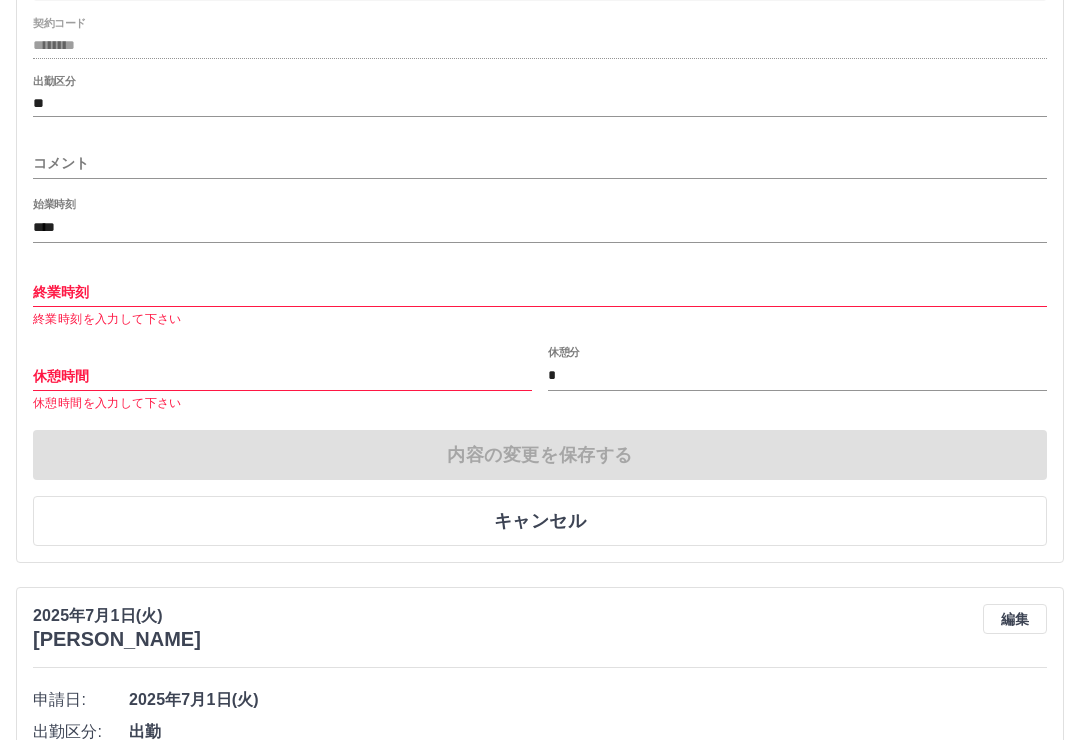 click on "内容の変更を保存する キャンセル" at bounding box center [540, 489] 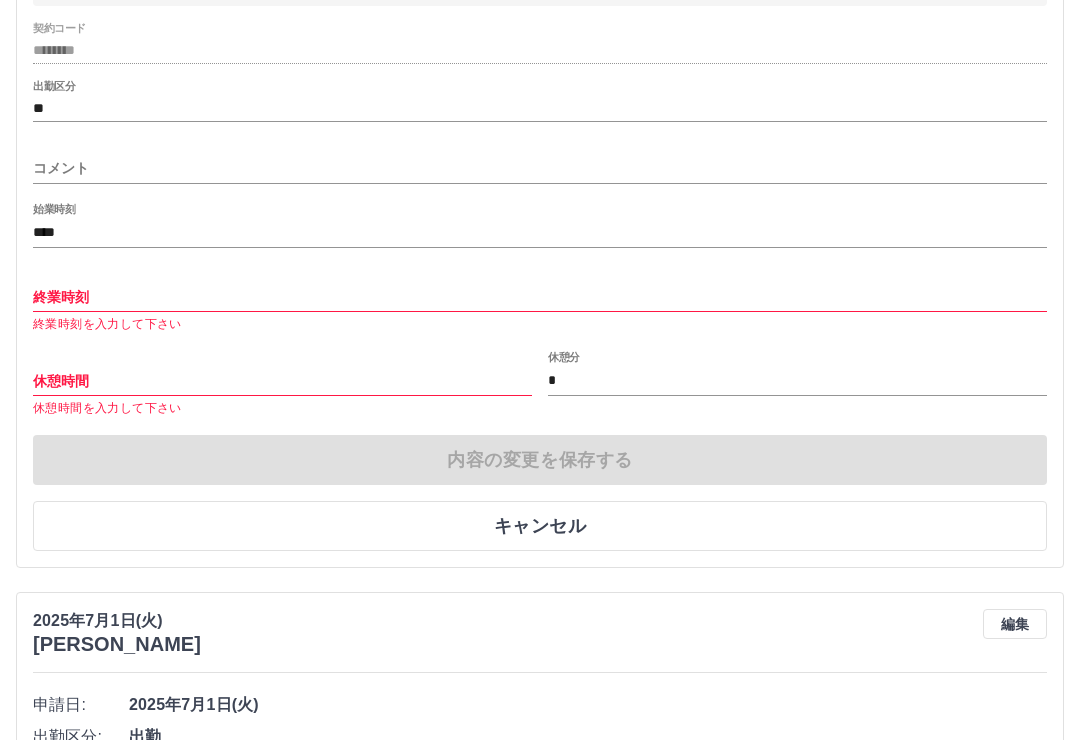 scroll, scrollTop: 13175, scrollLeft: 0, axis: vertical 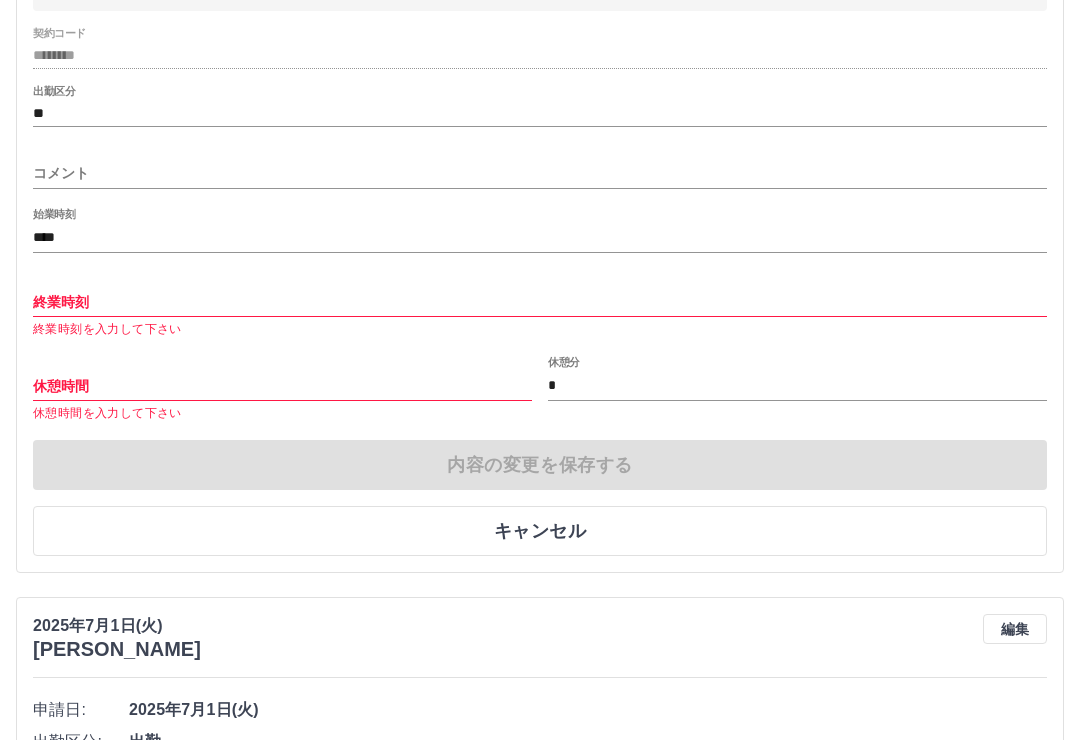 click on "キャンセル" at bounding box center [540, 532] 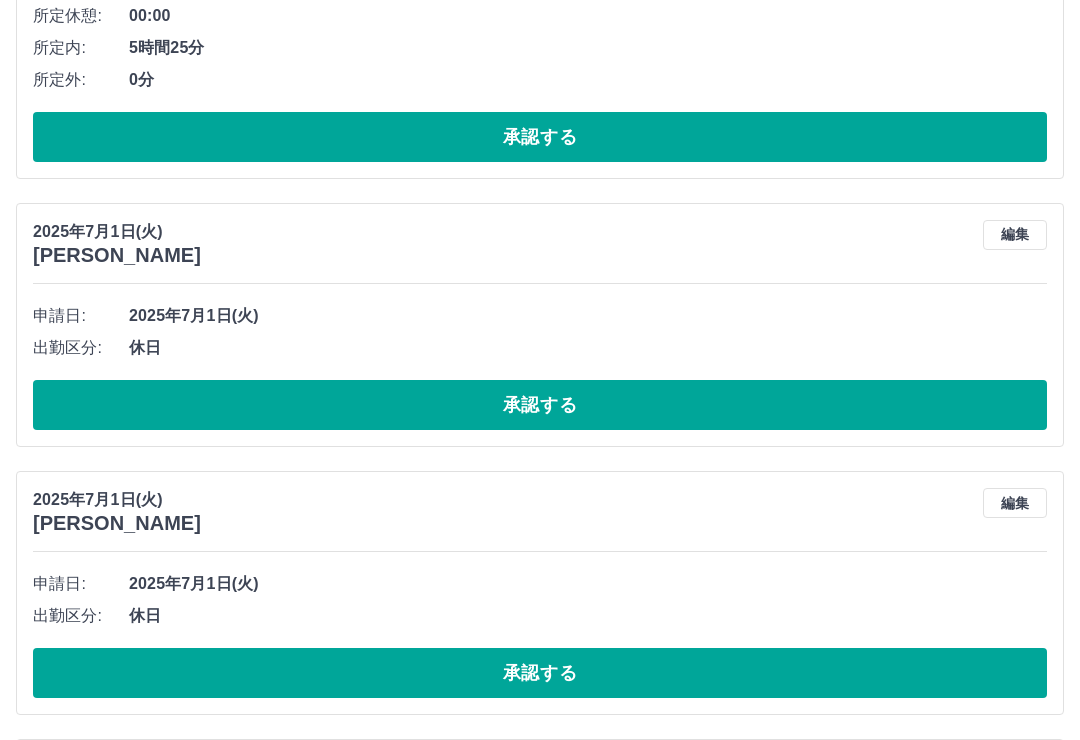 scroll, scrollTop: 12393, scrollLeft: 0, axis: vertical 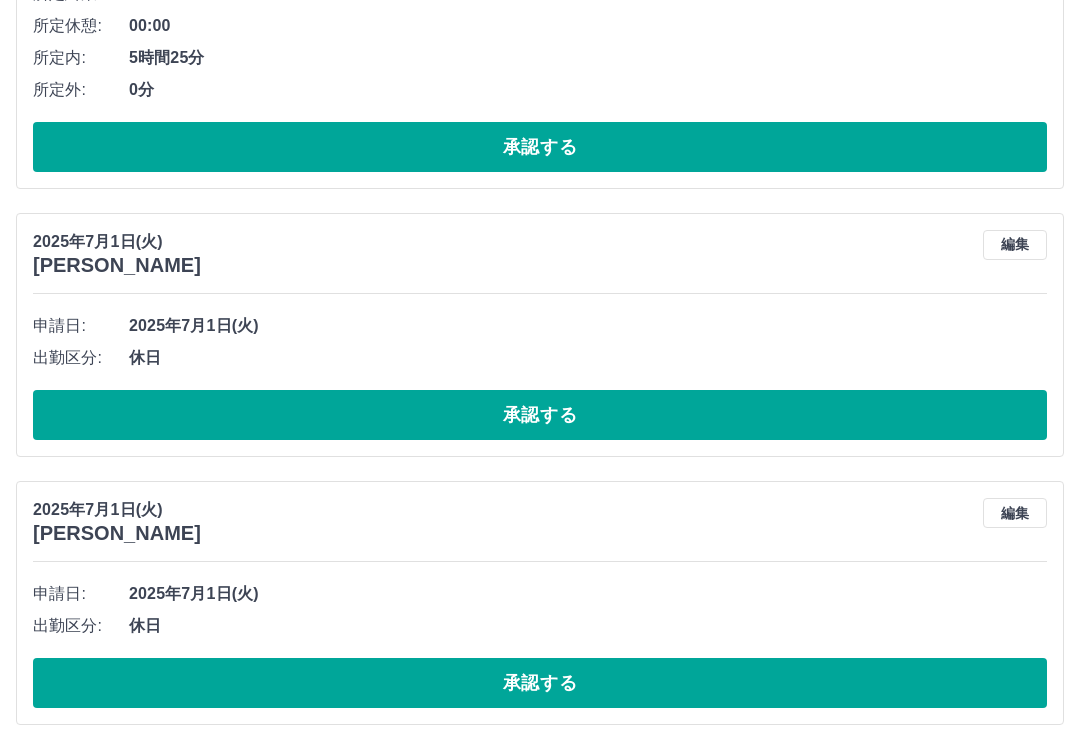 click on "編集" at bounding box center [1015, 513] 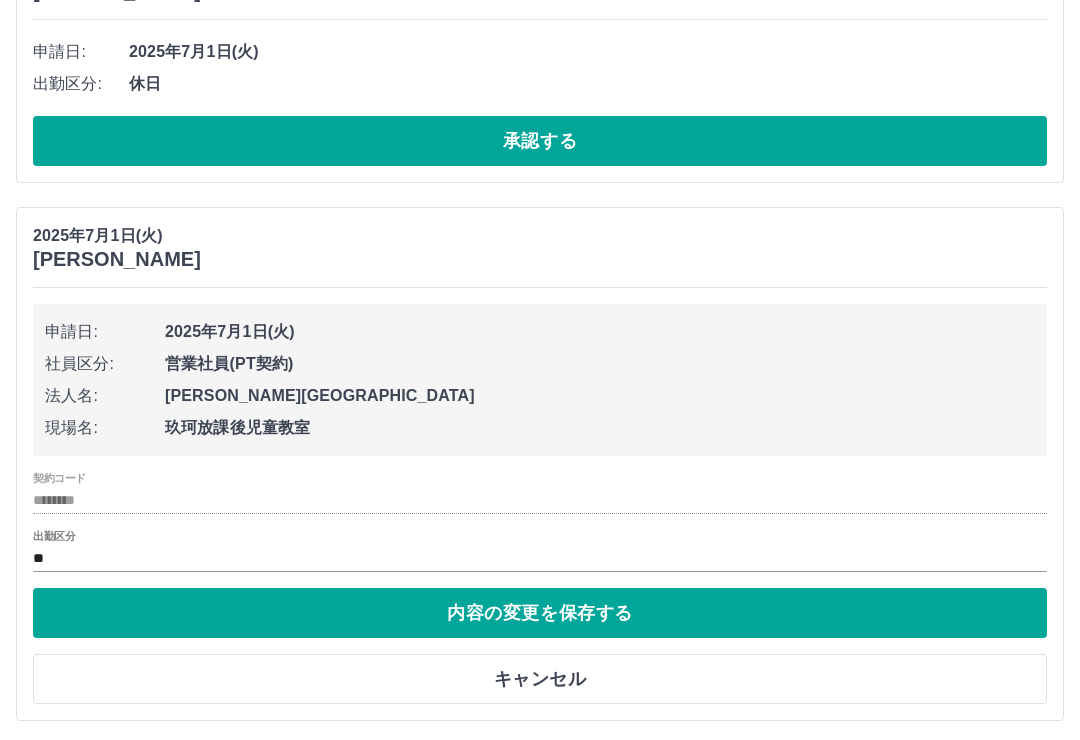 scroll, scrollTop: 12673, scrollLeft: 0, axis: vertical 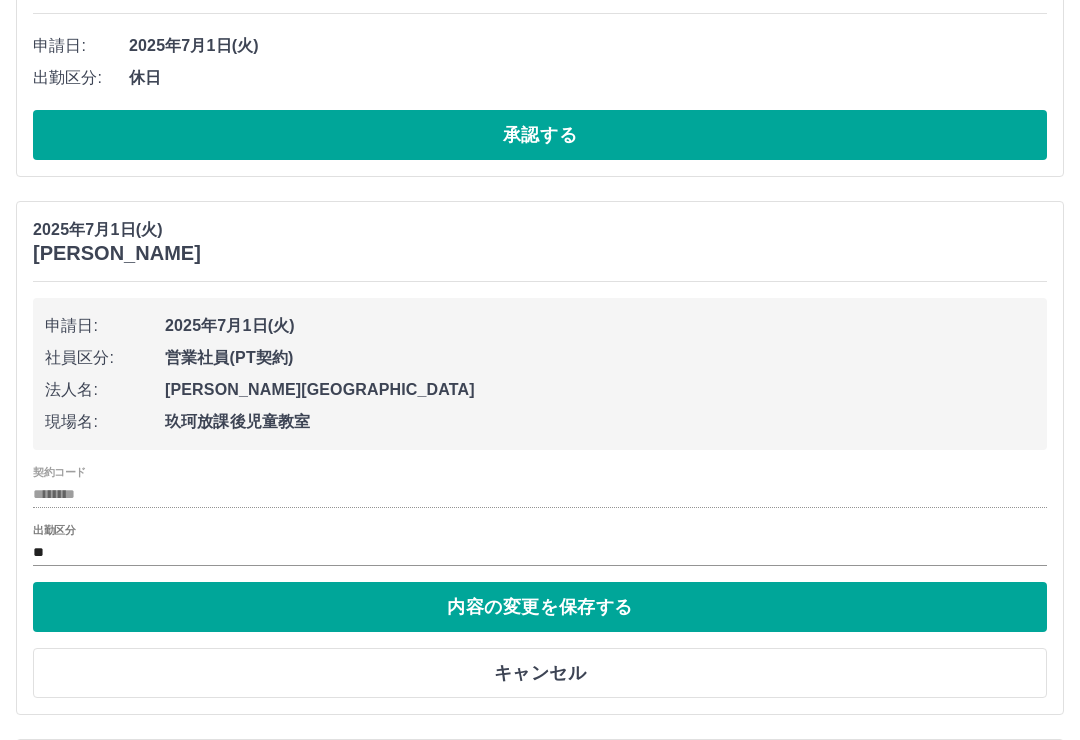 click on "**" at bounding box center (540, 552) 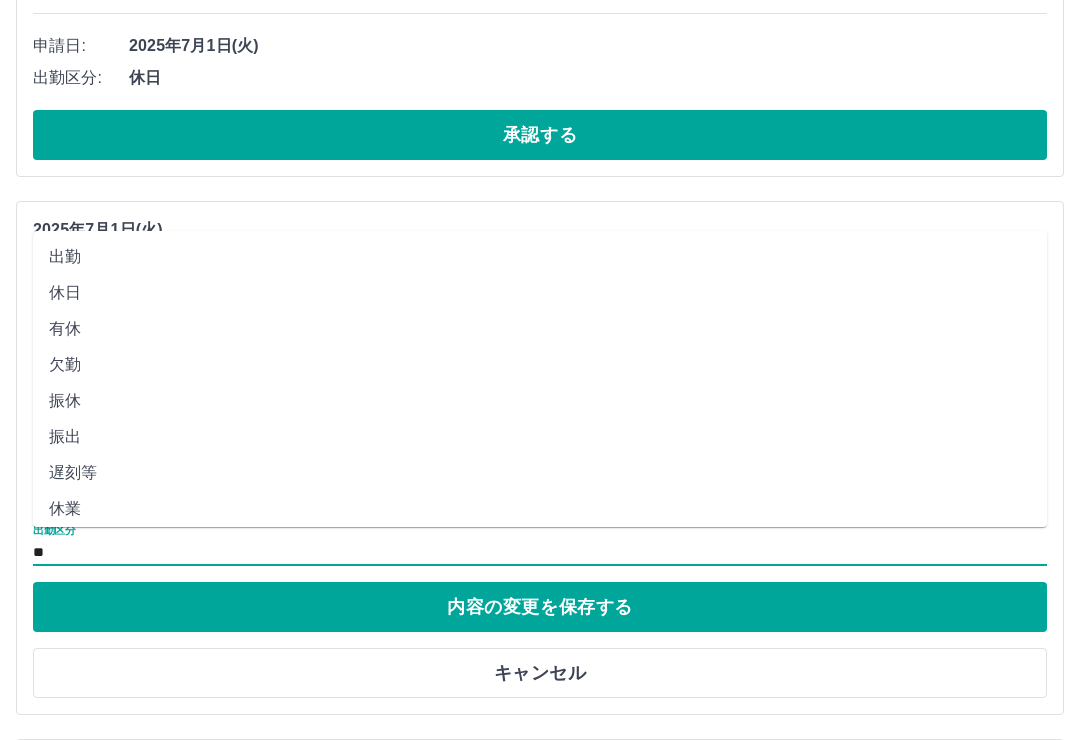click on "出勤" at bounding box center [540, 257] 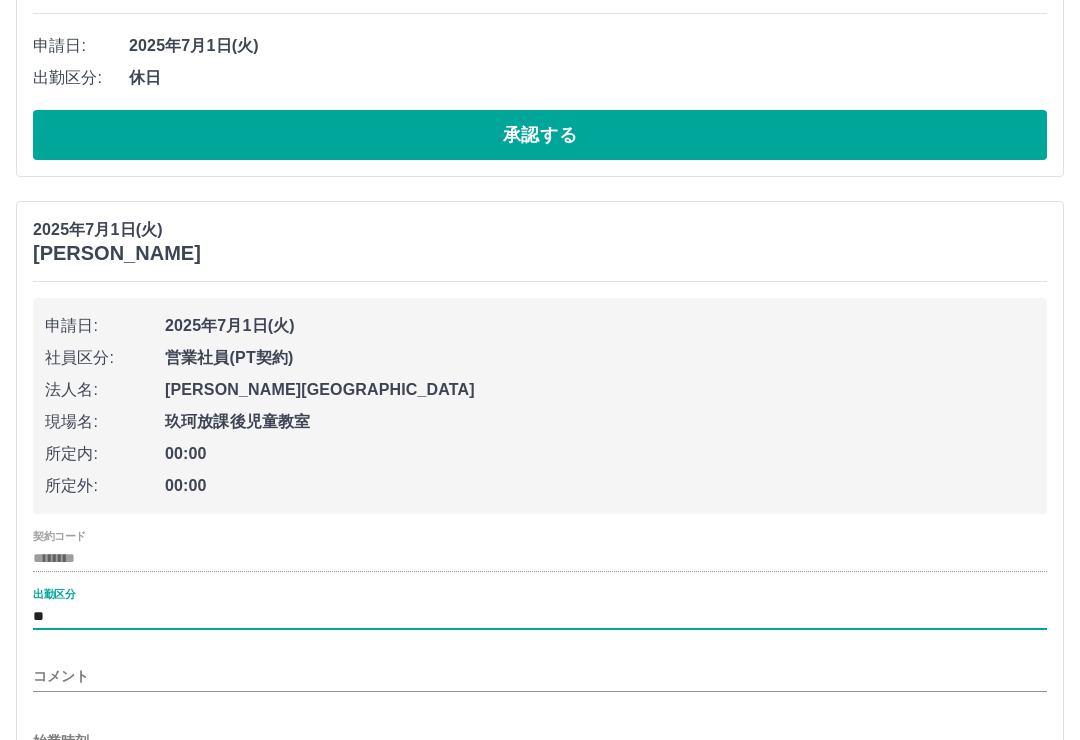 type on "**" 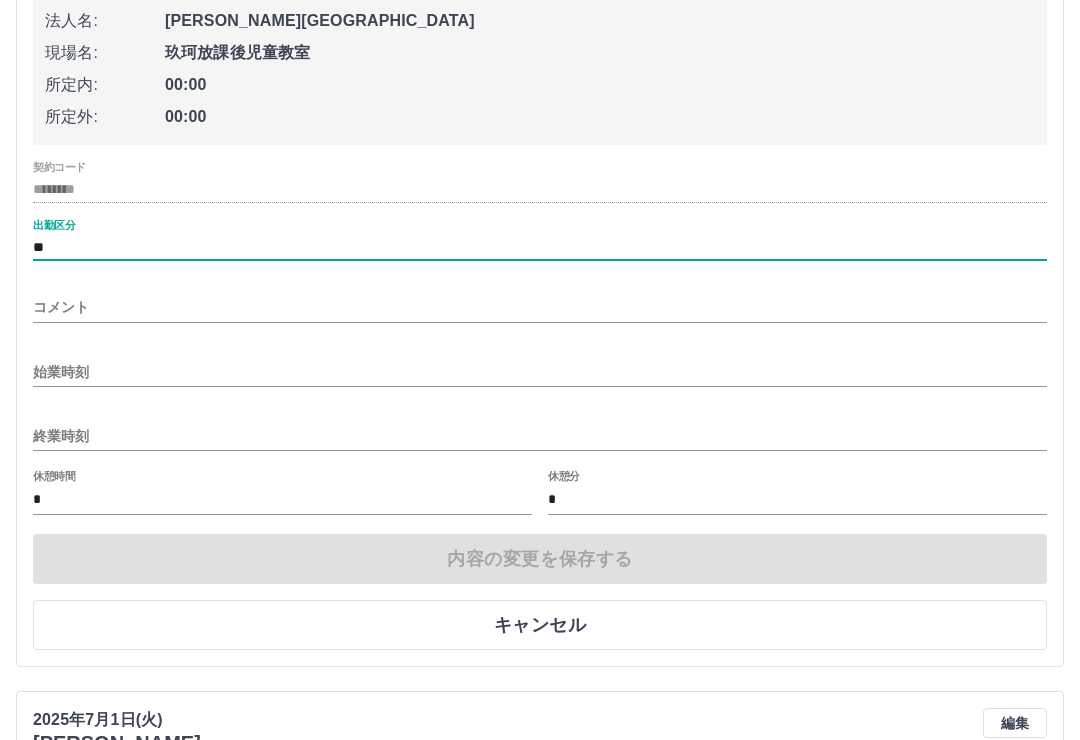 scroll, scrollTop: 13041, scrollLeft: 0, axis: vertical 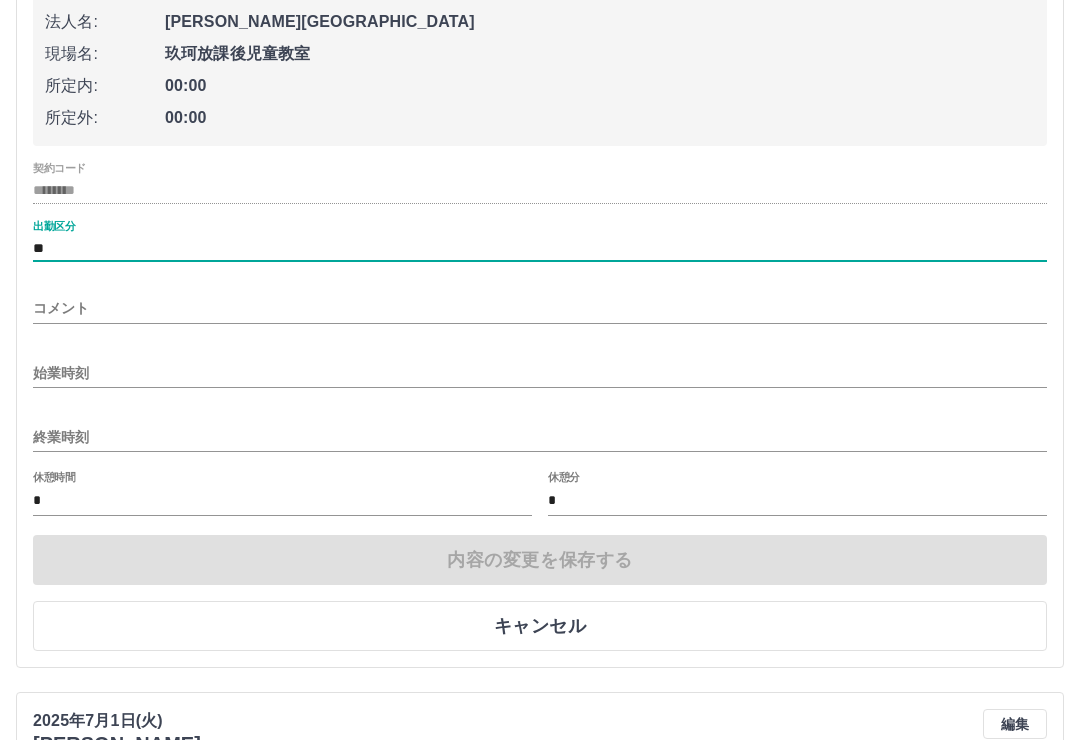 click on "キャンセル" at bounding box center [540, 626] 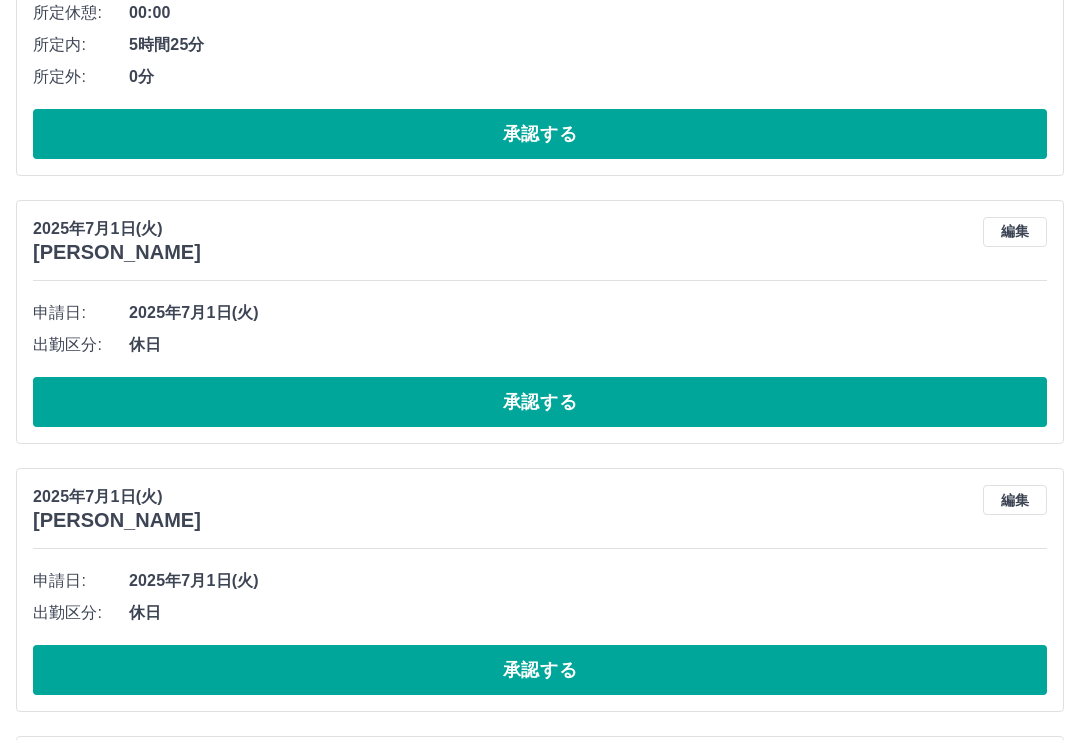 scroll, scrollTop: 12406, scrollLeft: 0, axis: vertical 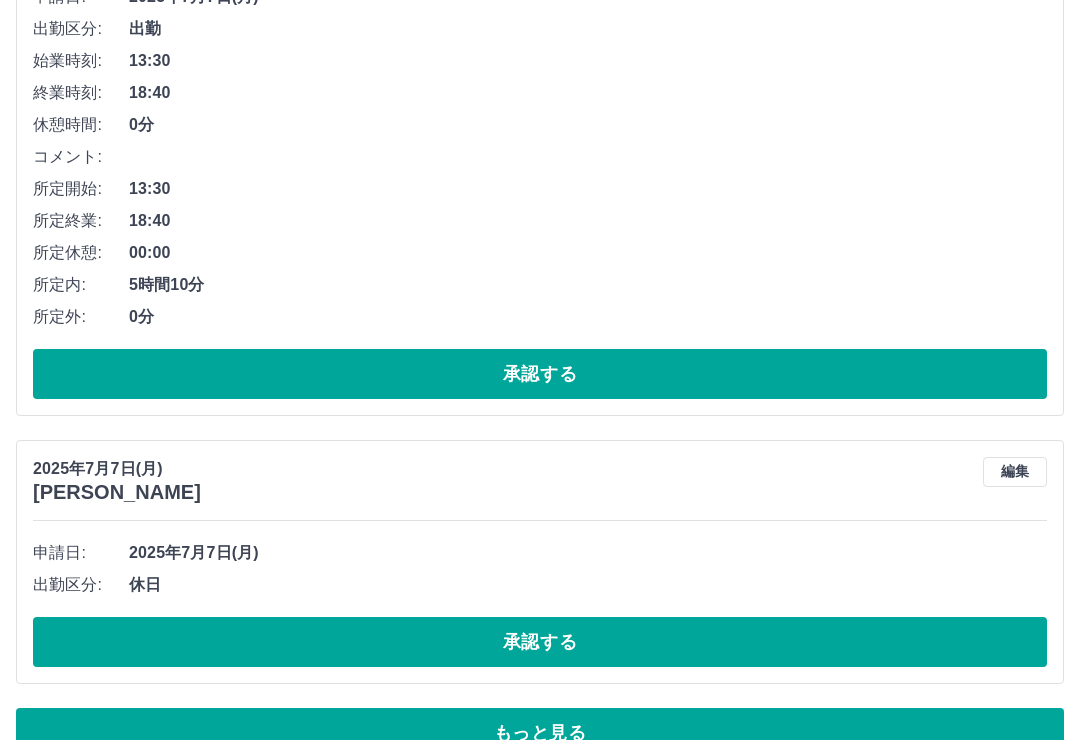 click on "もっと見る" at bounding box center [540, 733] 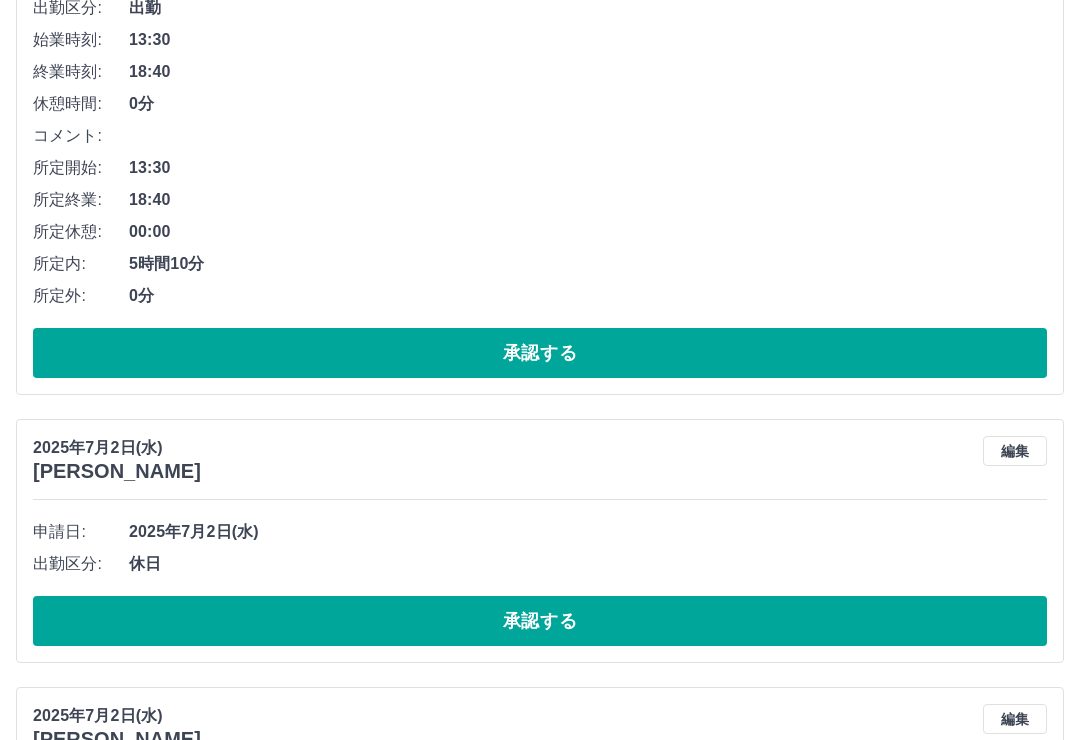 scroll, scrollTop: 11360, scrollLeft: 0, axis: vertical 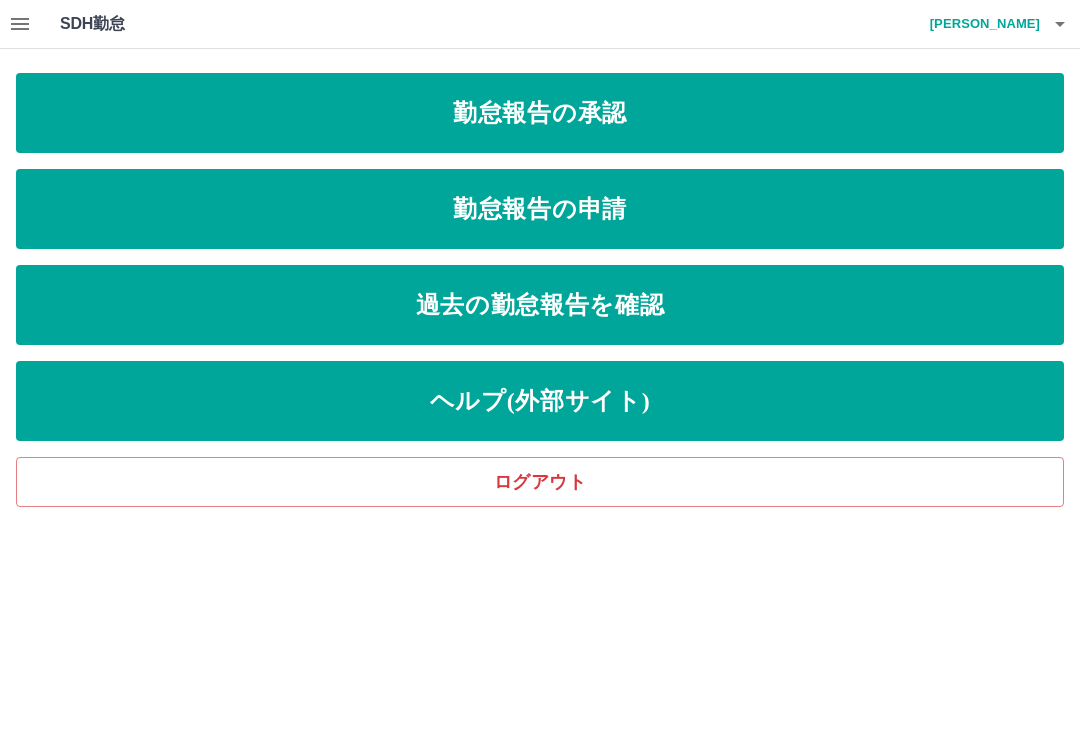 click on "髙﨑　賀恵子" at bounding box center (980, 24) 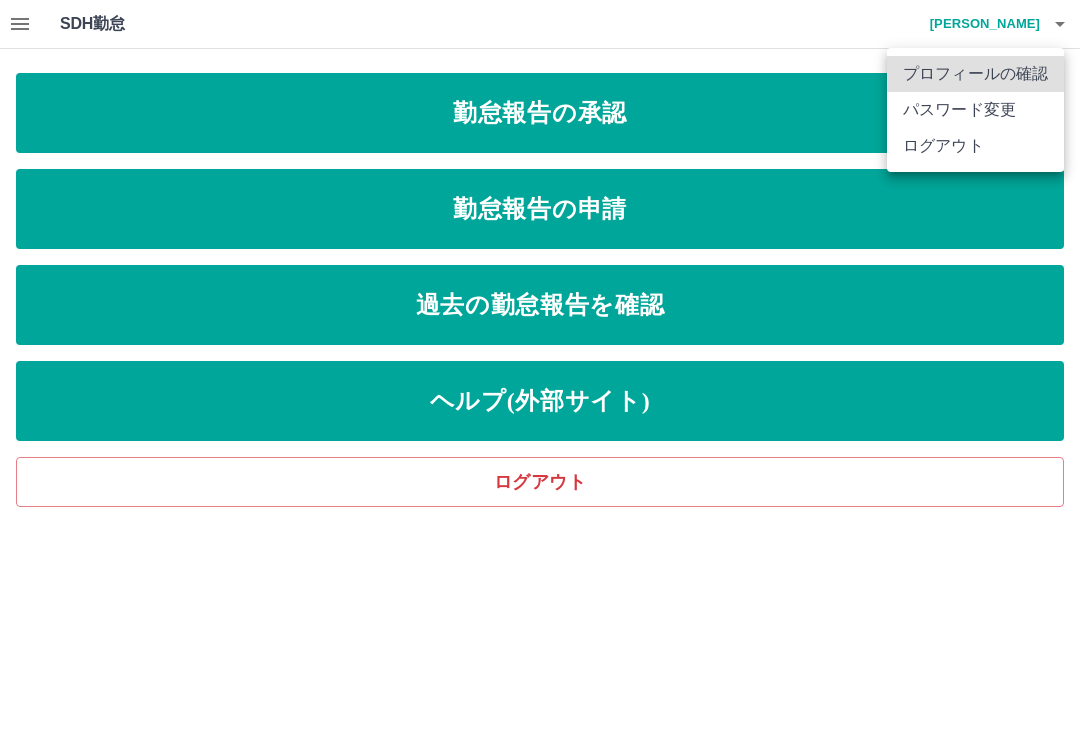click on "ログアウト" at bounding box center [975, 146] 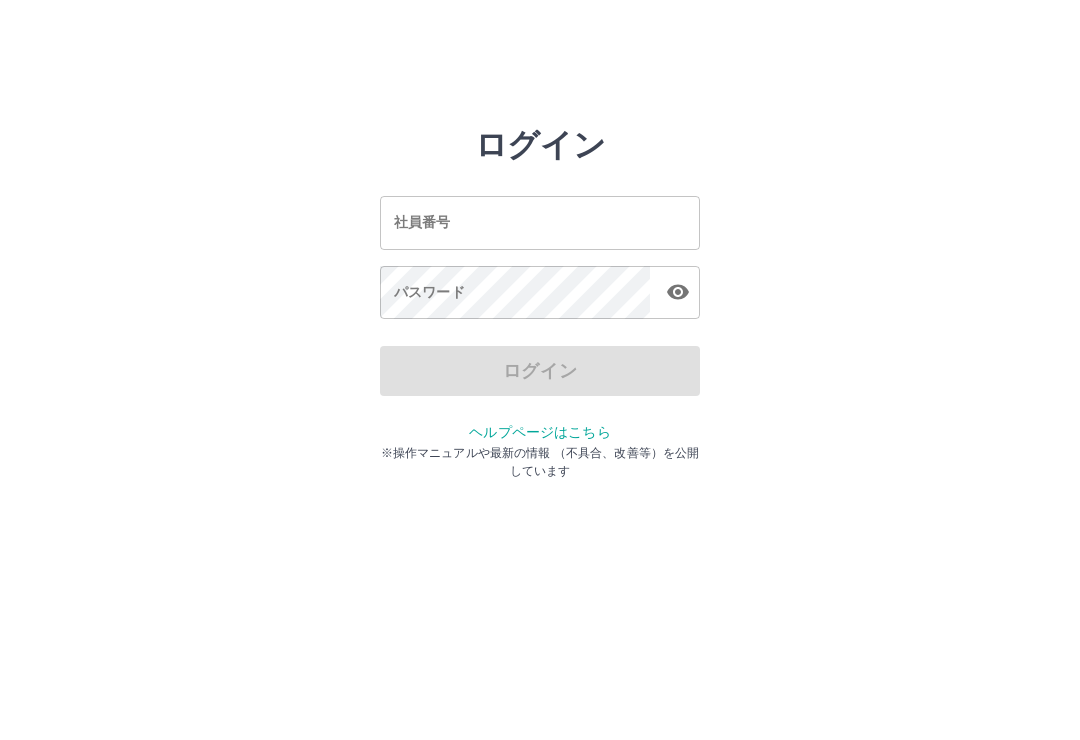 scroll, scrollTop: 0, scrollLeft: 0, axis: both 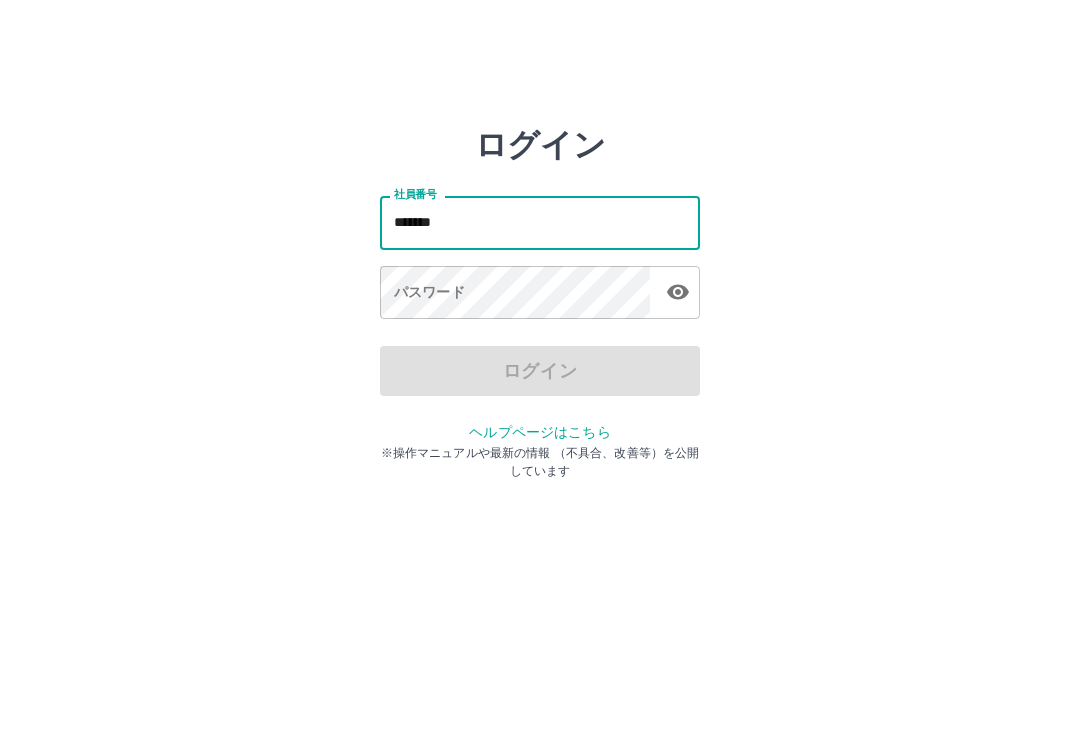 type on "*******" 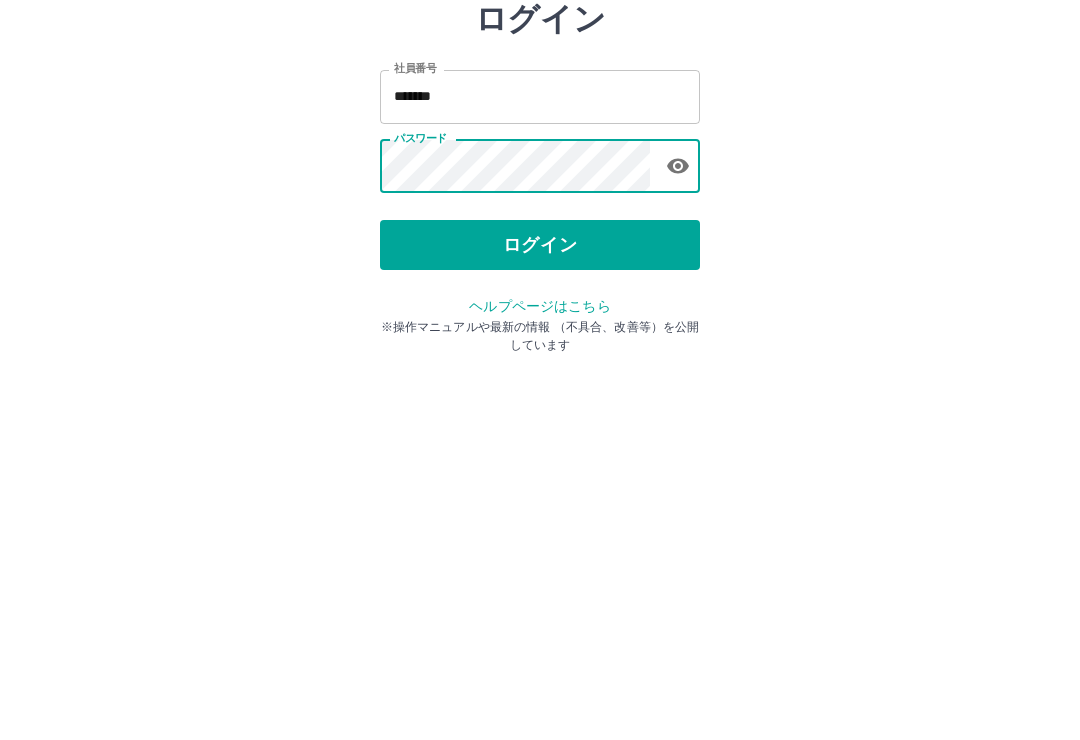 click on "ログイン" at bounding box center [540, 371] 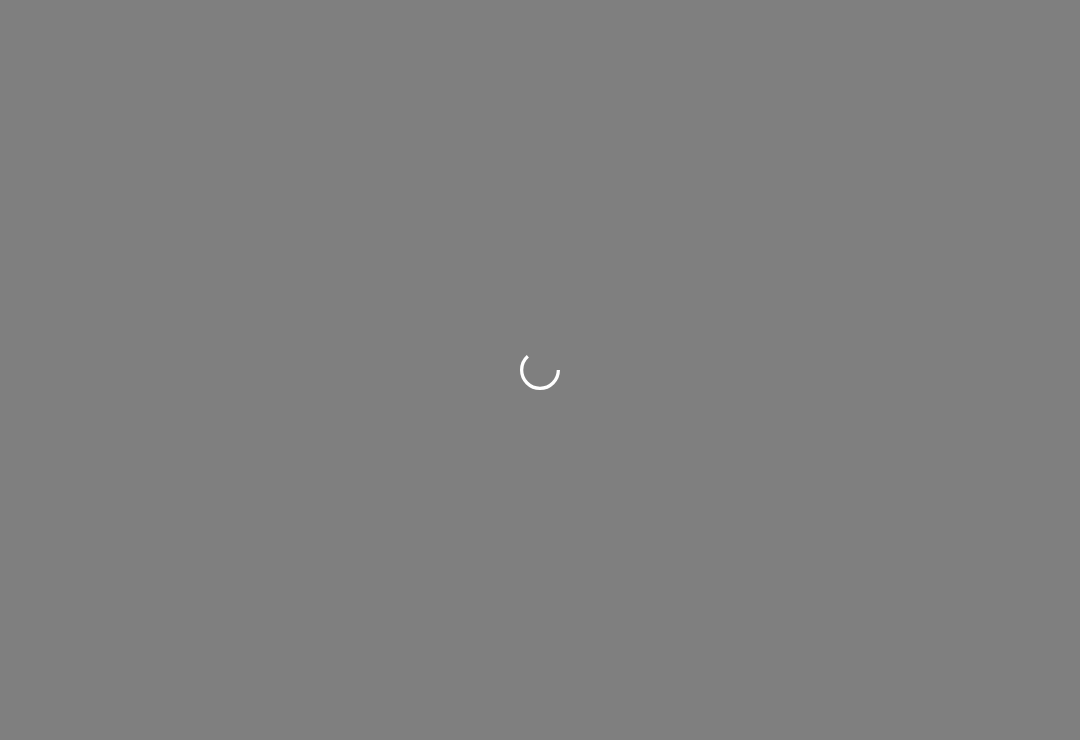 scroll, scrollTop: 0, scrollLeft: 0, axis: both 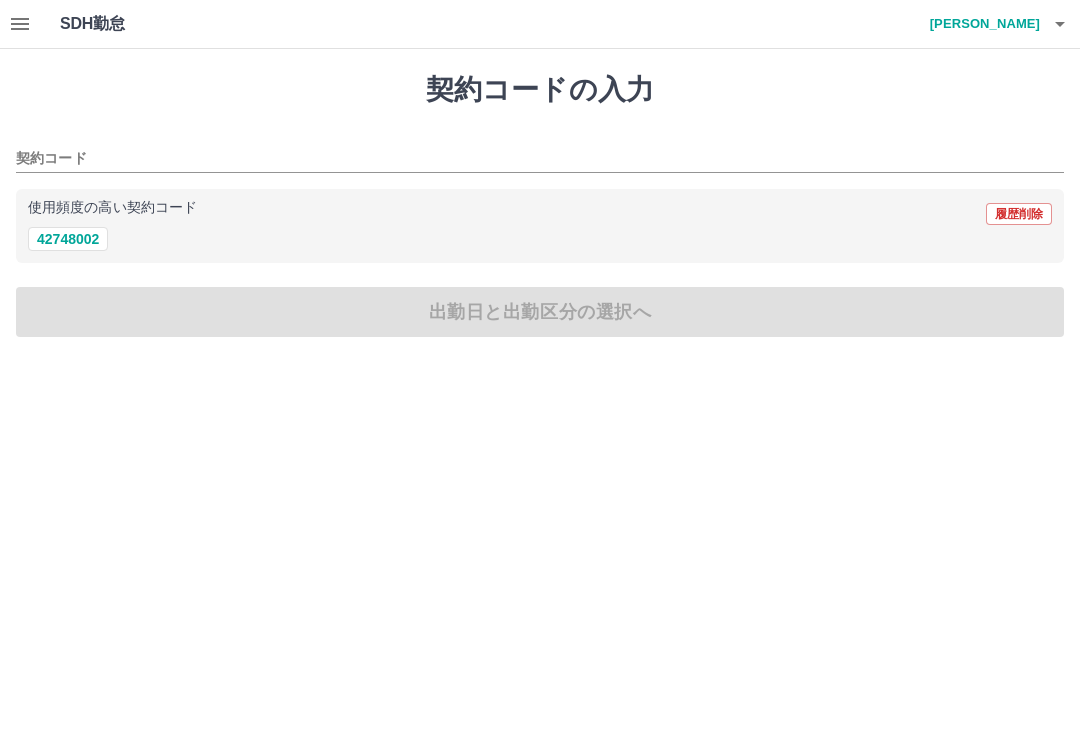 click on "42748002" at bounding box center (68, 239) 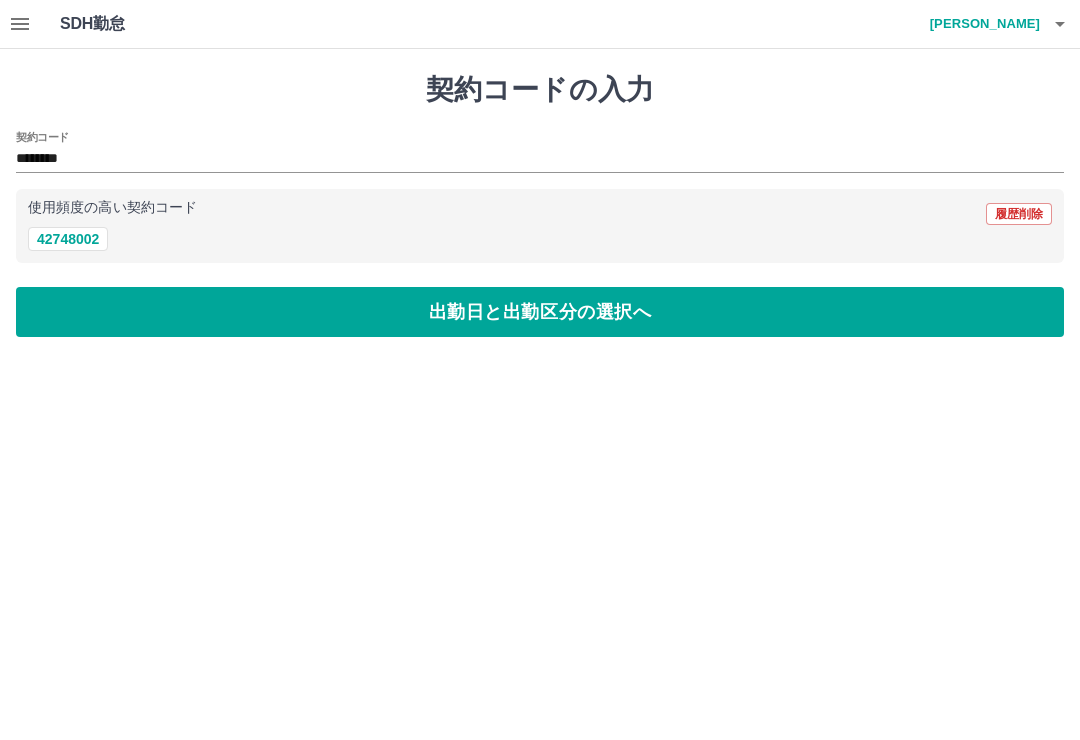 click on "出勤日と出勤区分の選択へ" at bounding box center [540, 312] 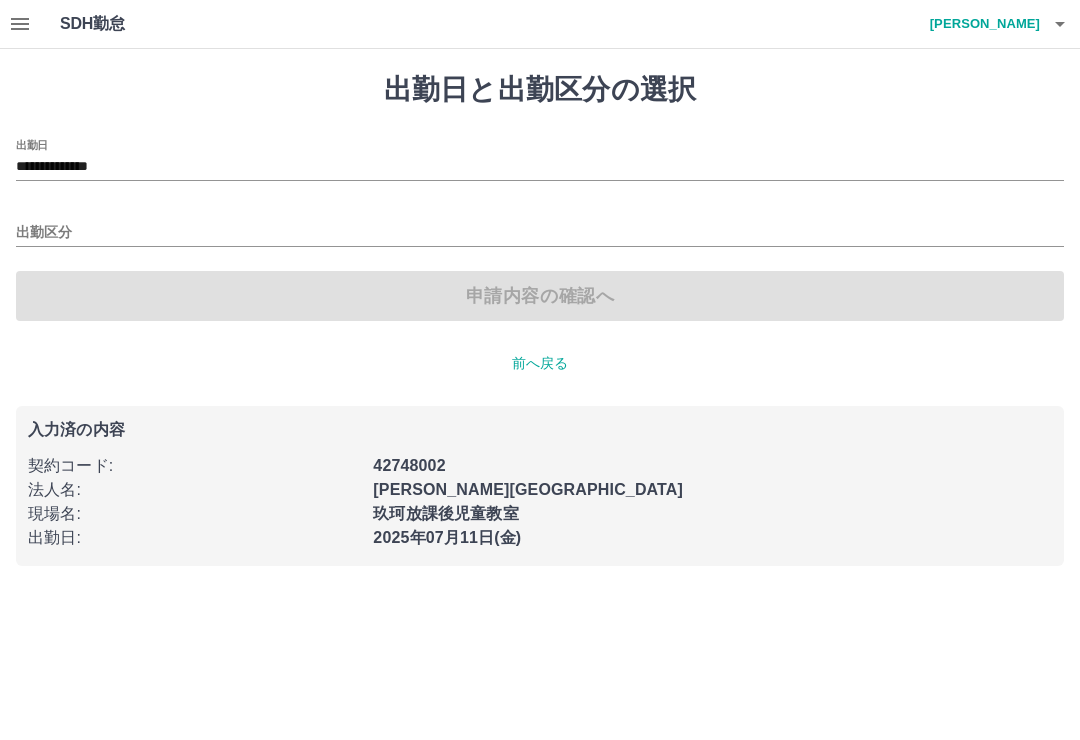 click on "**********" at bounding box center (540, 167) 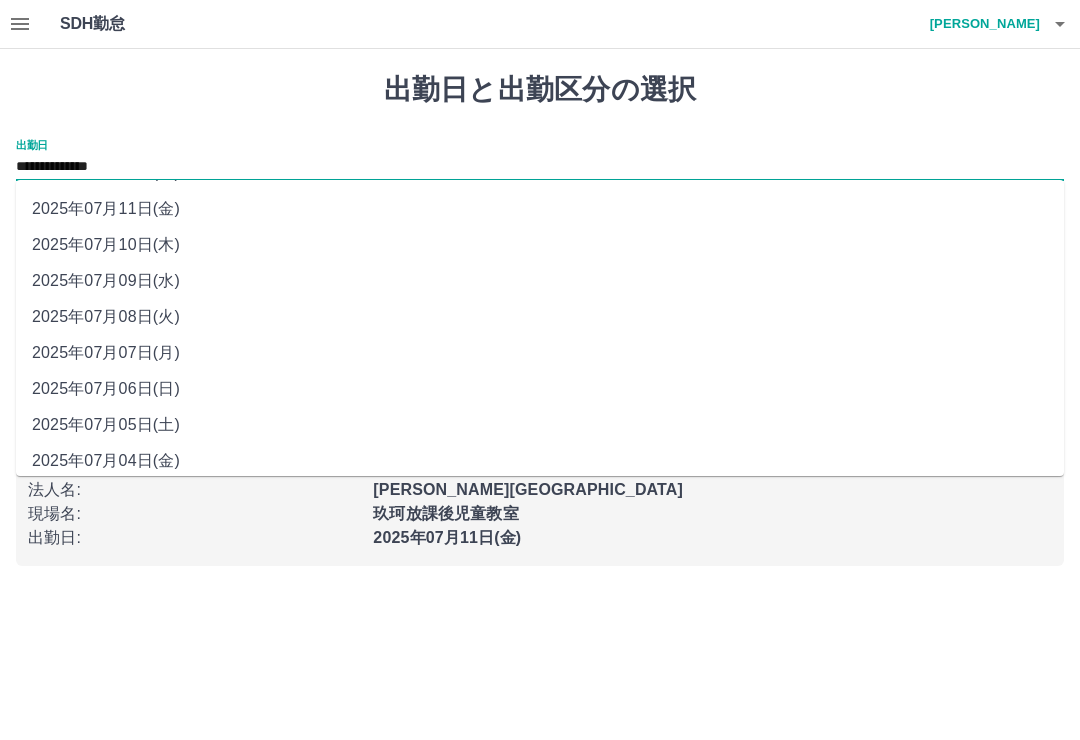 scroll, scrollTop: 32, scrollLeft: 0, axis: vertical 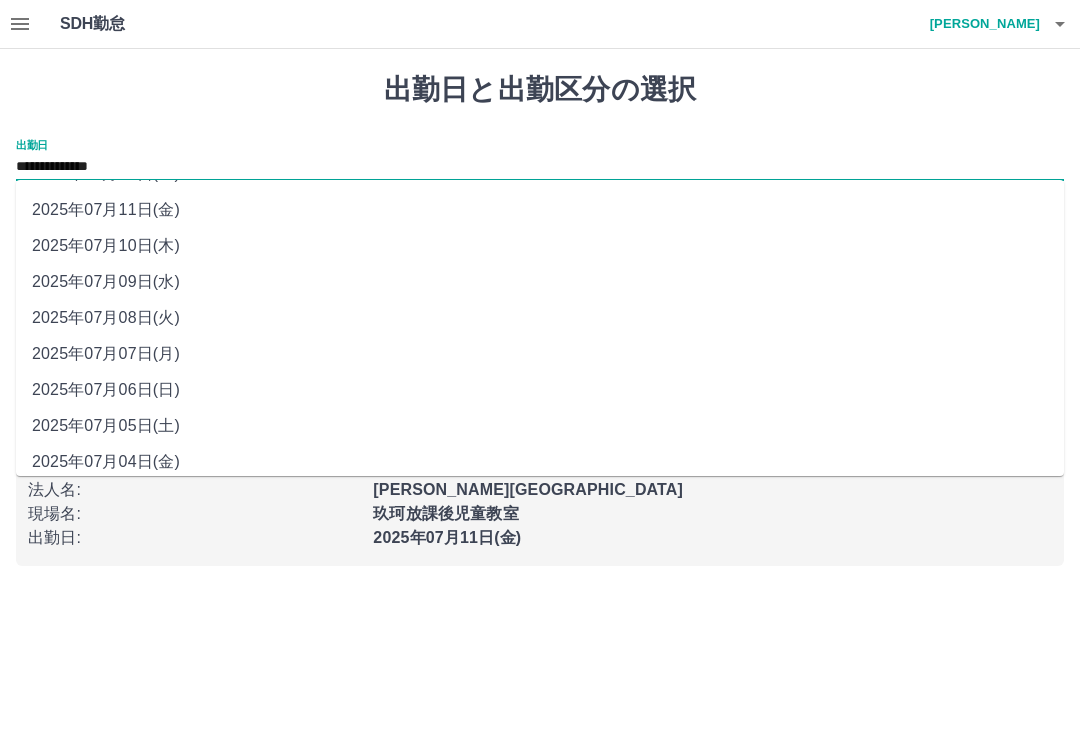 click on "2025年07月09日(水)" at bounding box center (540, 282) 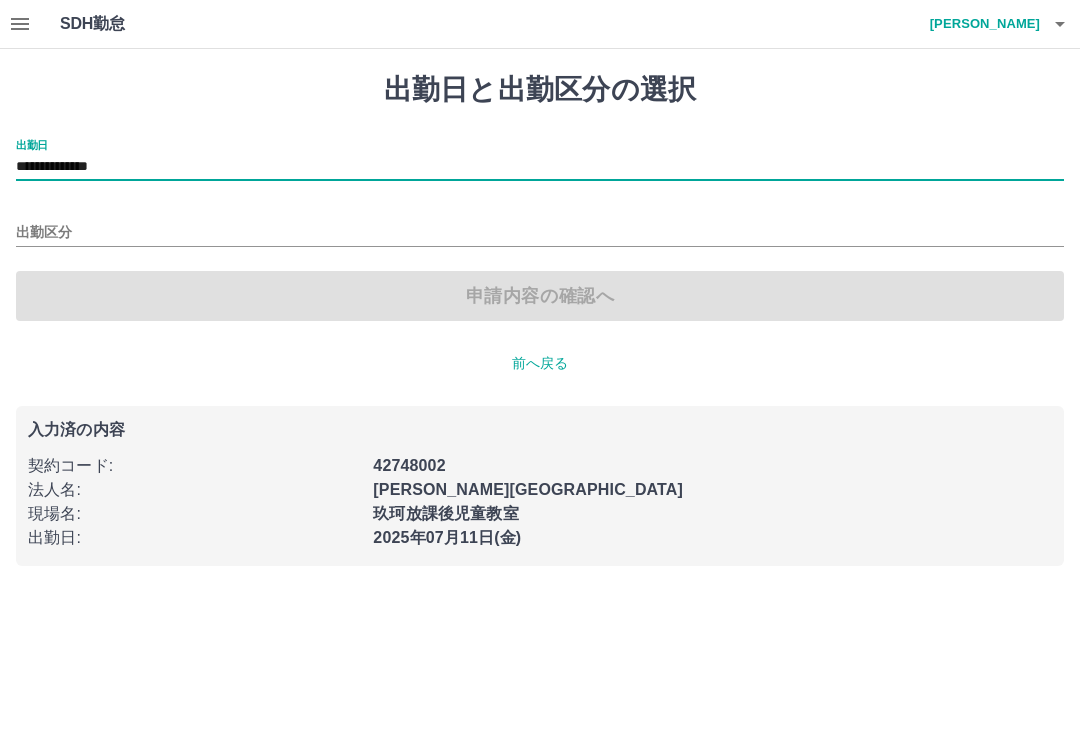 click on "**********" at bounding box center (540, 319) 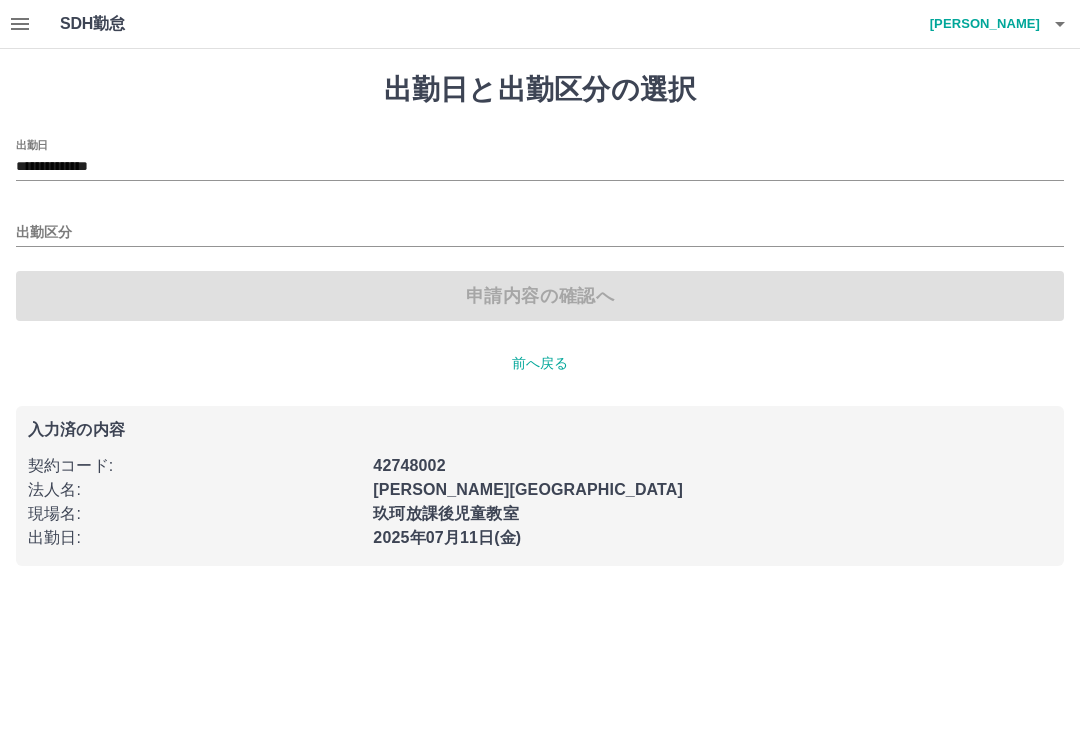 click on "**********" at bounding box center [540, 167] 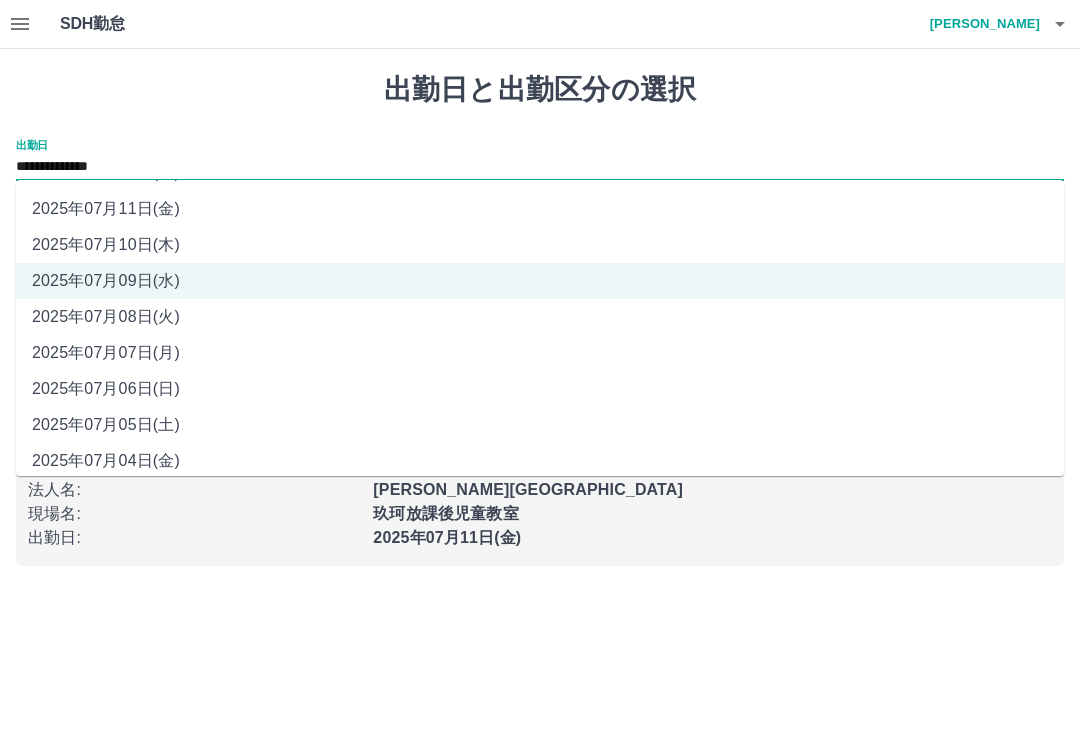 scroll, scrollTop: 32, scrollLeft: 0, axis: vertical 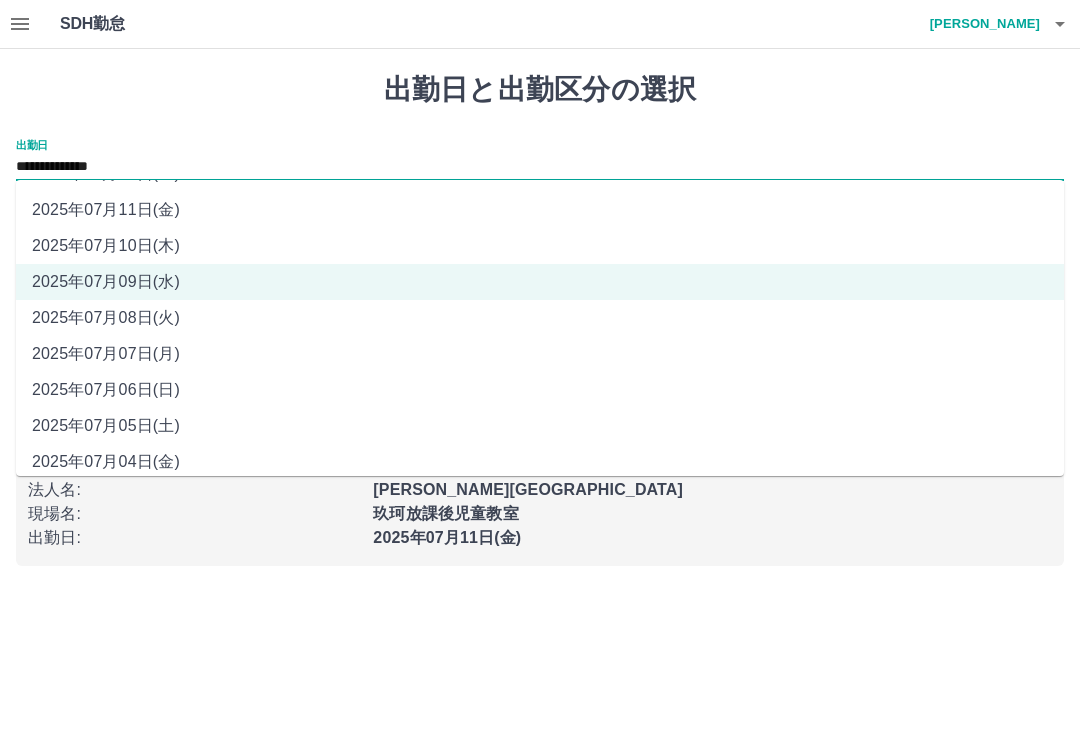 click at bounding box center (20, 24) 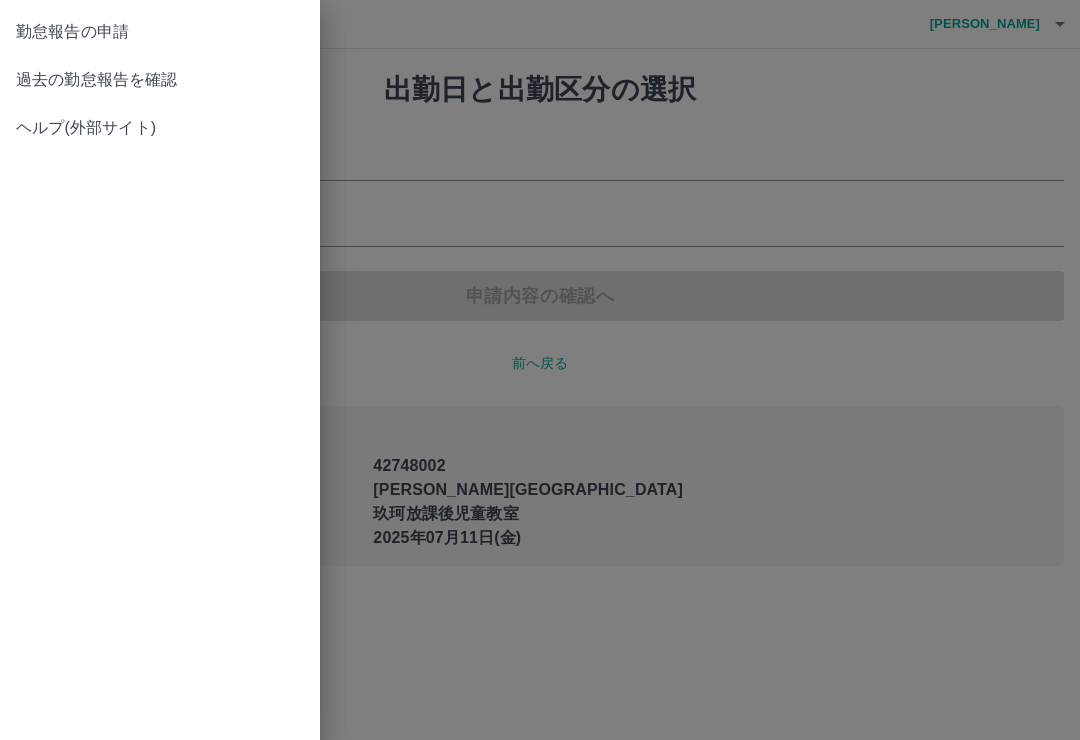 click on "過去の勤怠報告を確認" at bounding box center [160, 80] 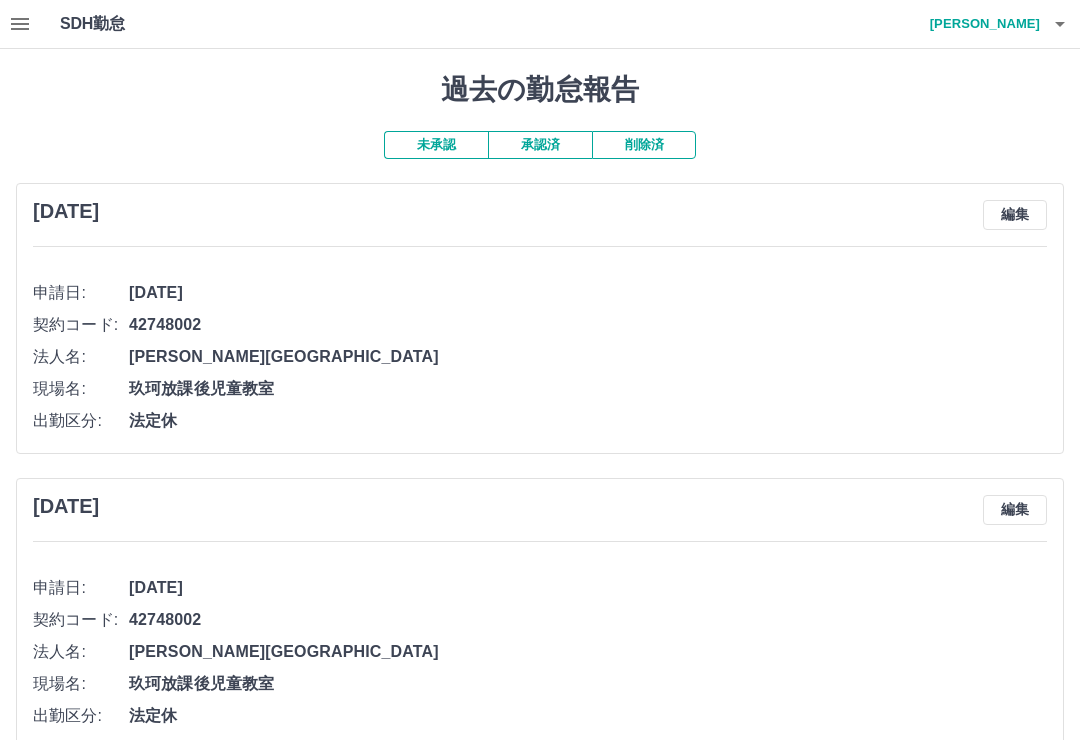 click on "未承認" at bounding box center [436, 145] 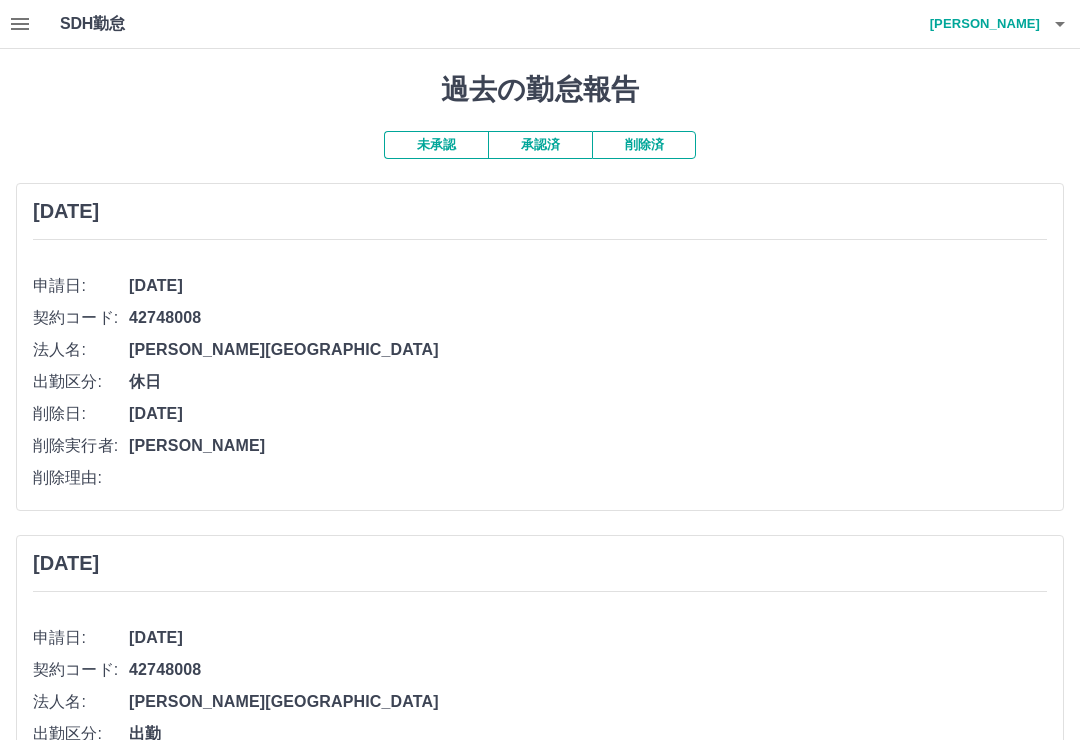 click on "承認済" at bounding box center [540, 145] 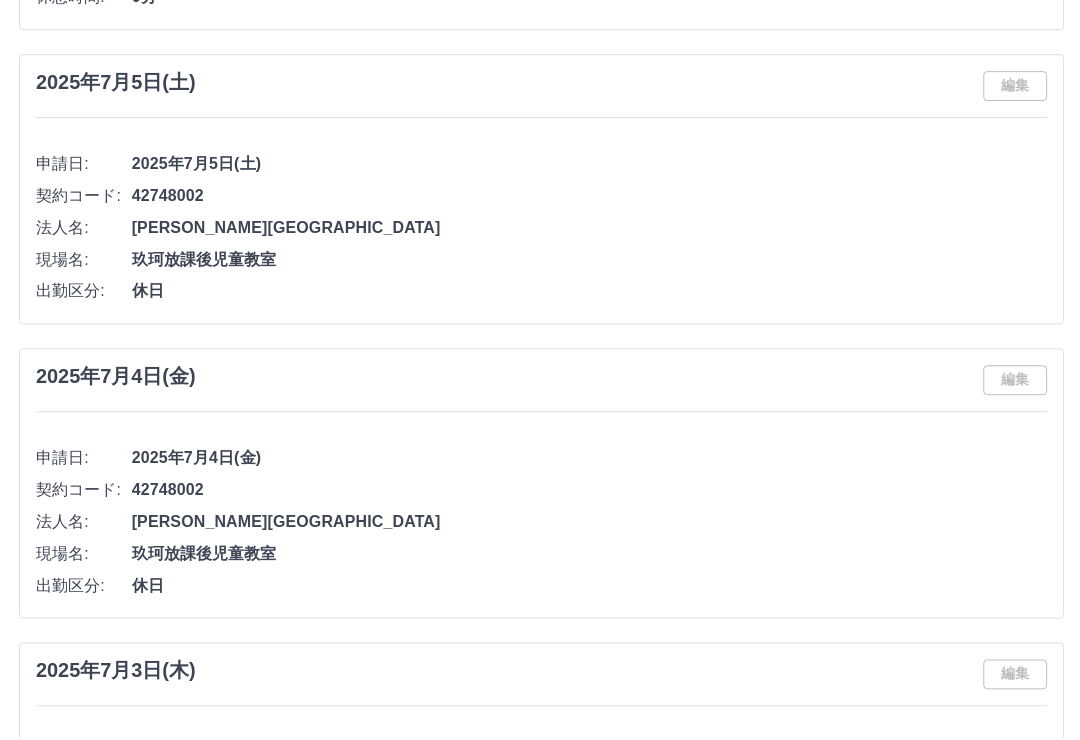 scroll, scrollTop: 1703, scrollLeft: 0, axis: vertical 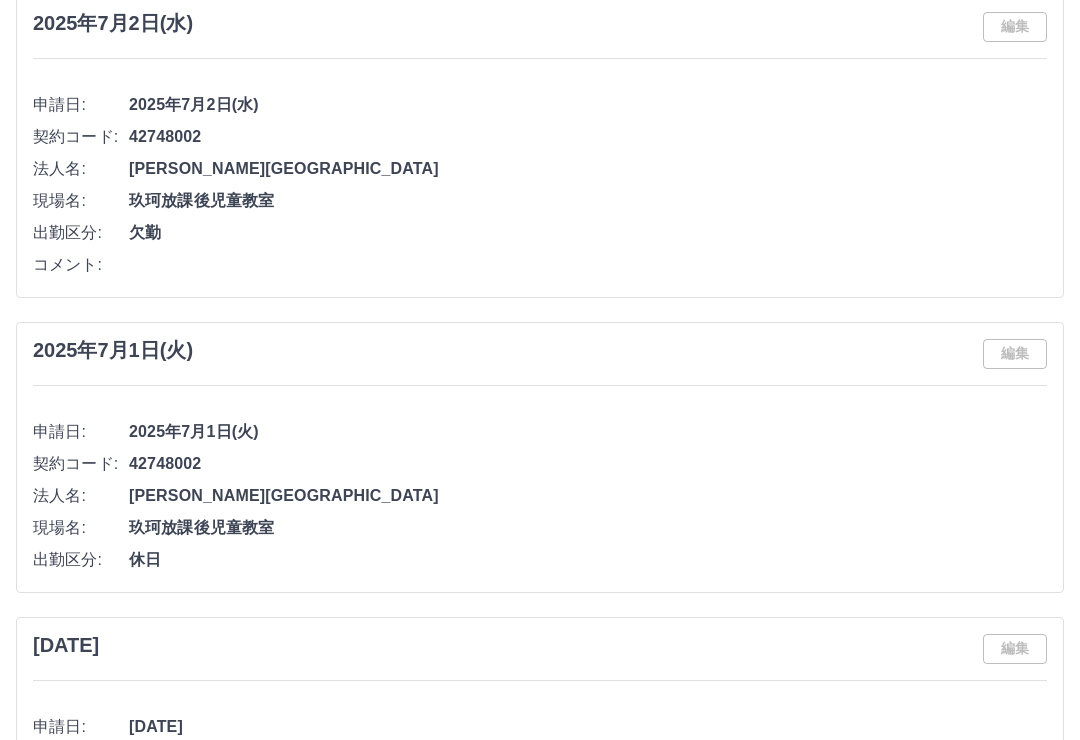 click on "2025年7月1日(火) 編集 申請日: 2025年7月1日(火) 契約コード: 42748002 法人名: 岩国市 現場名: 玖珂放課後児童教室 出勤区分: 休日" at bounding box center [540, 458] 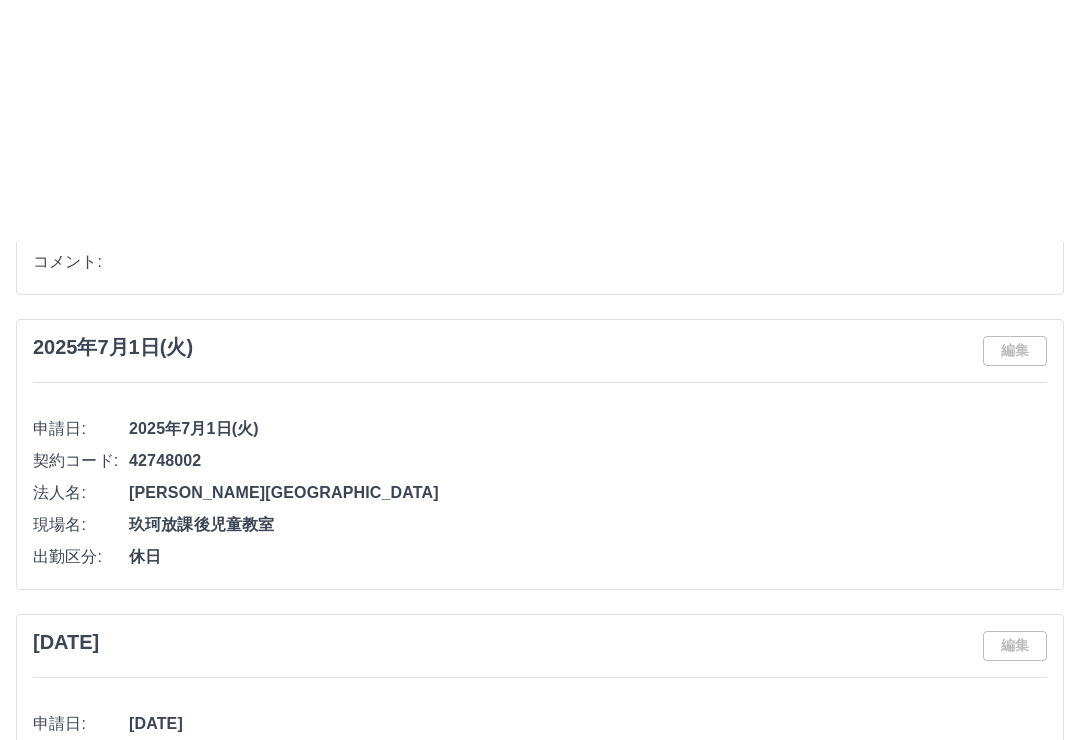 scroll, scrollTop: 2602, scrollLeft: 0, axis: vertical 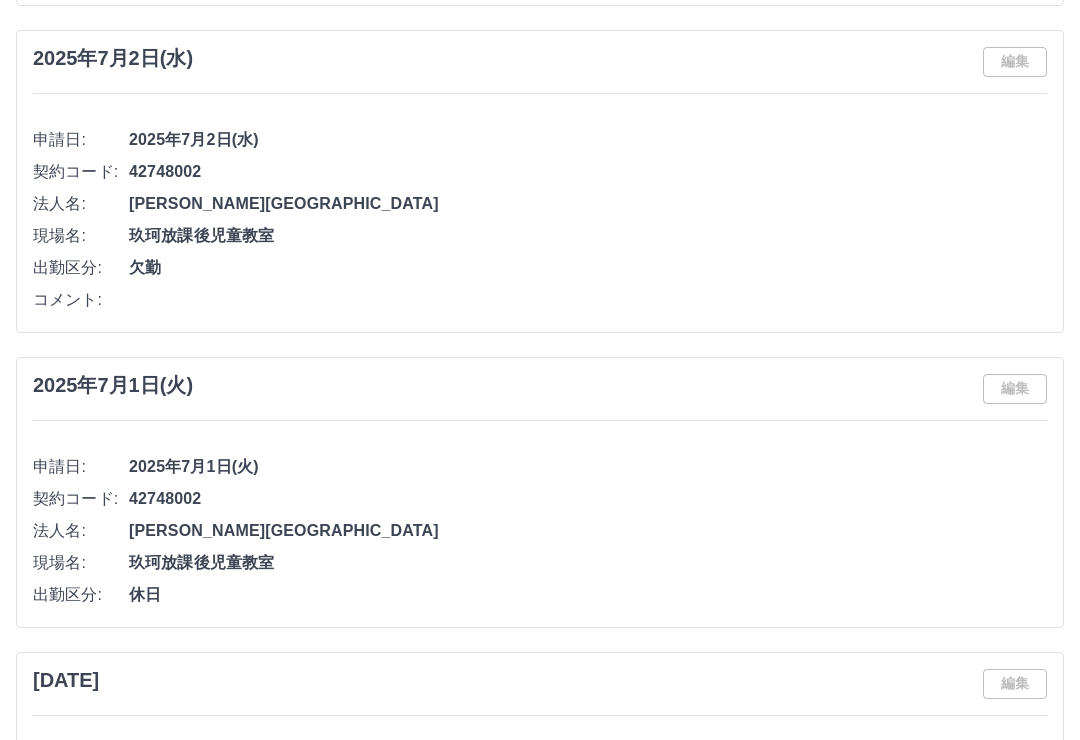 click on "編集" at bounding box center [1015, 389] 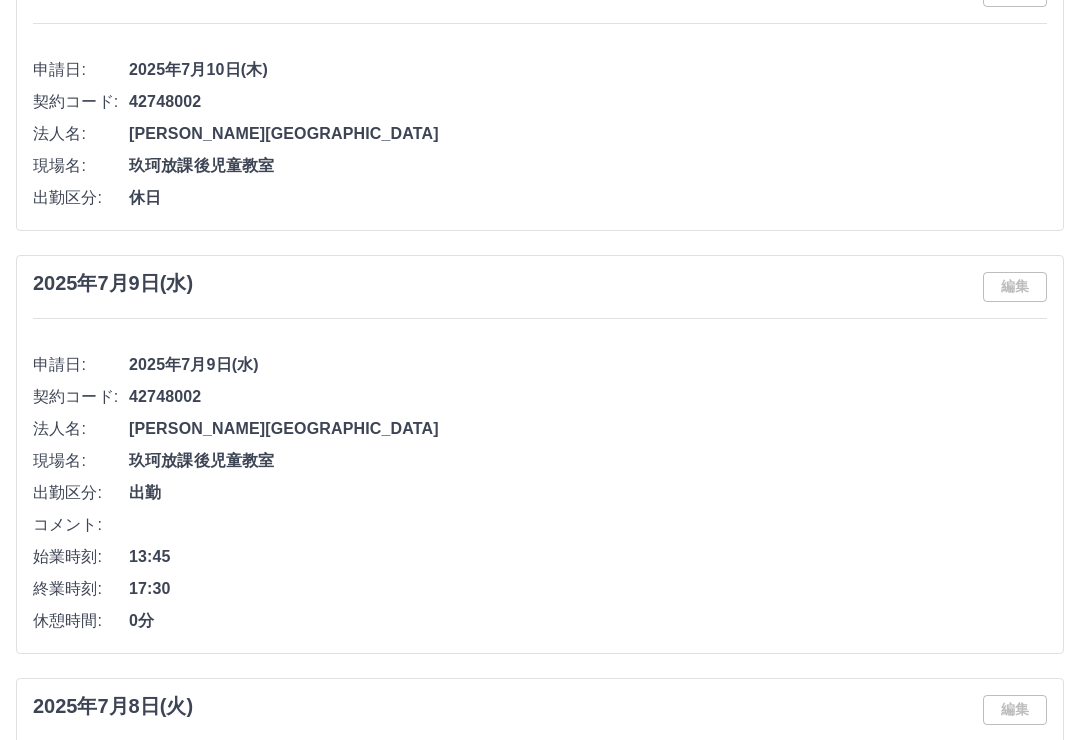 scroll, scrollTop: 0, scrollLeft: 0, axis: both 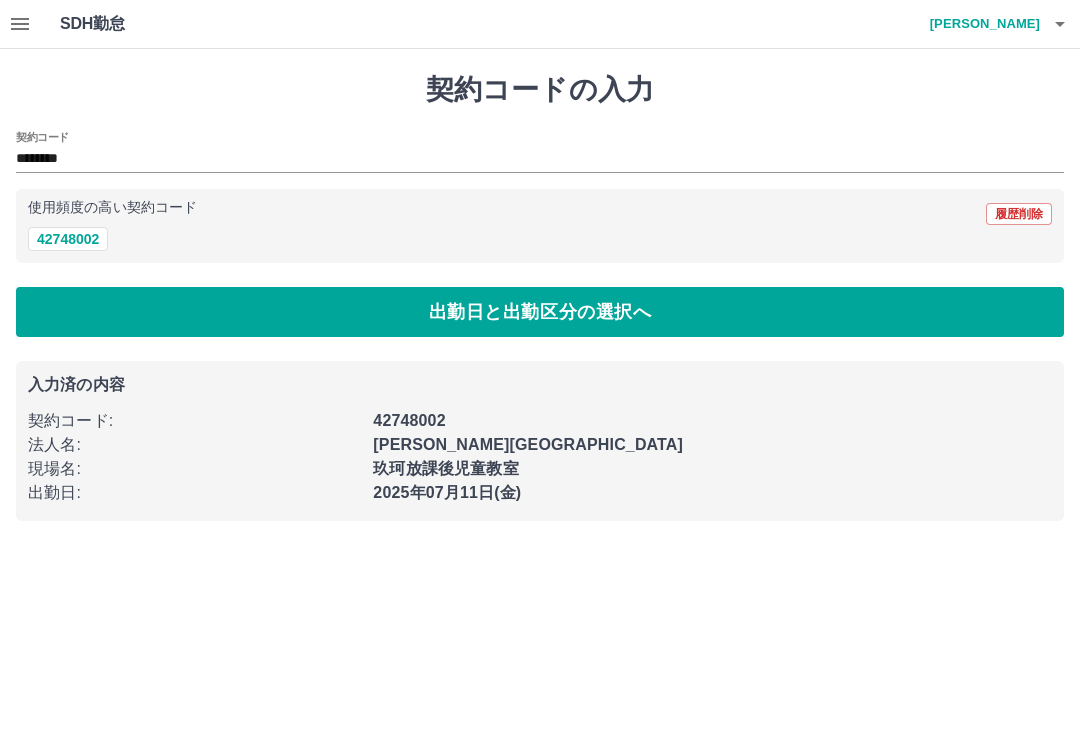 click on "[PERSON_NAME]" at bounding box center (980, 24) 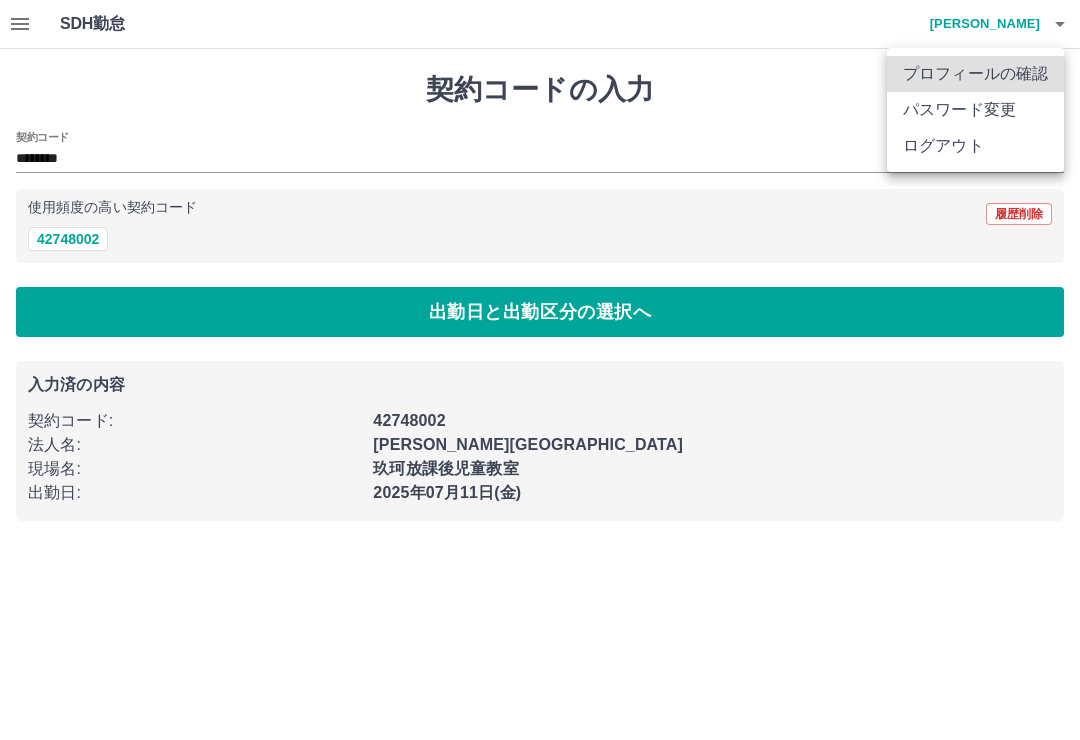 click on "ログアウト" at bounding box center [975, 146] 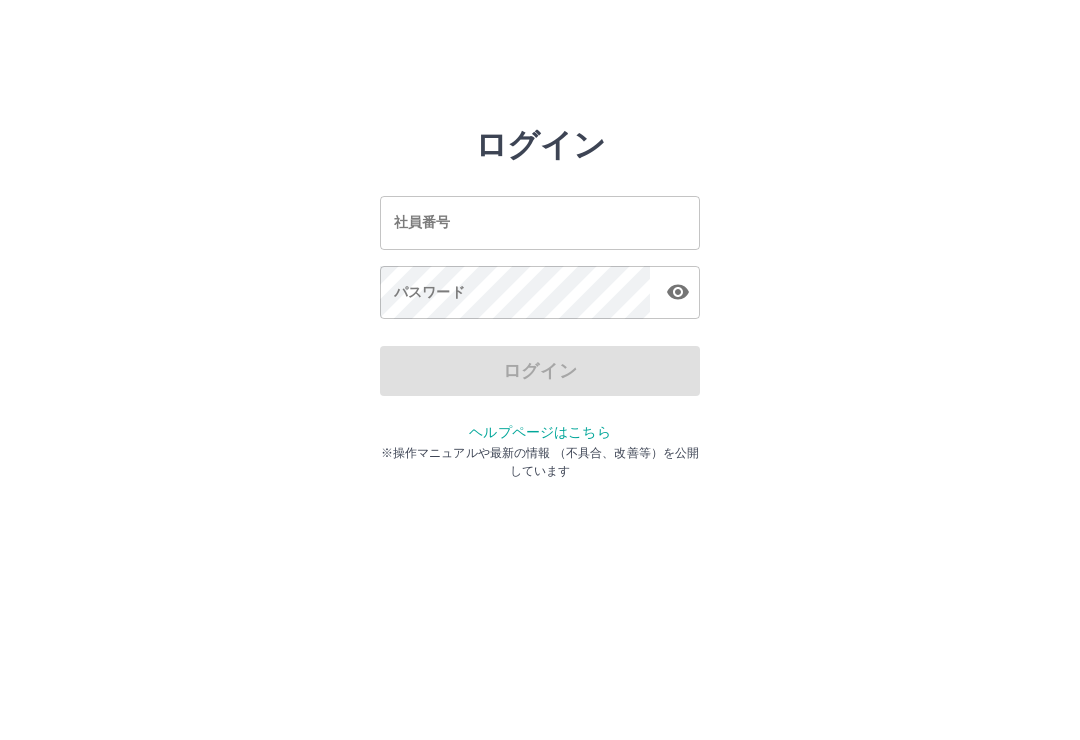 scroll, scrollTop: 0, scrollLeft: 0, axis: both 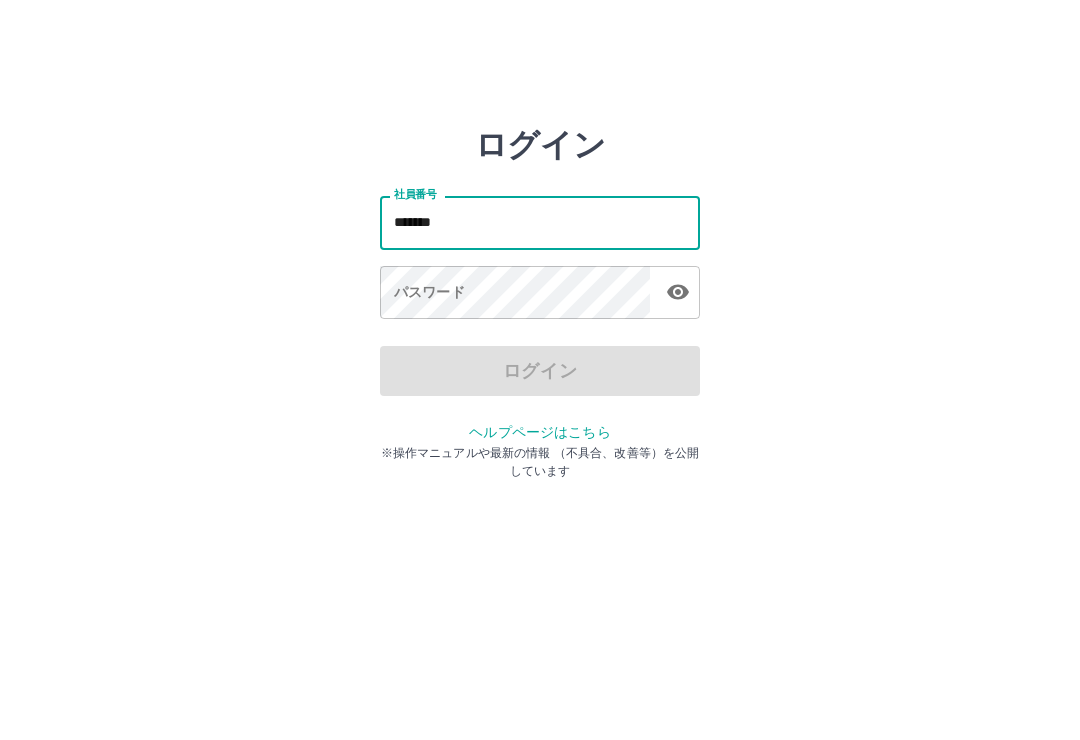 type on "*******" 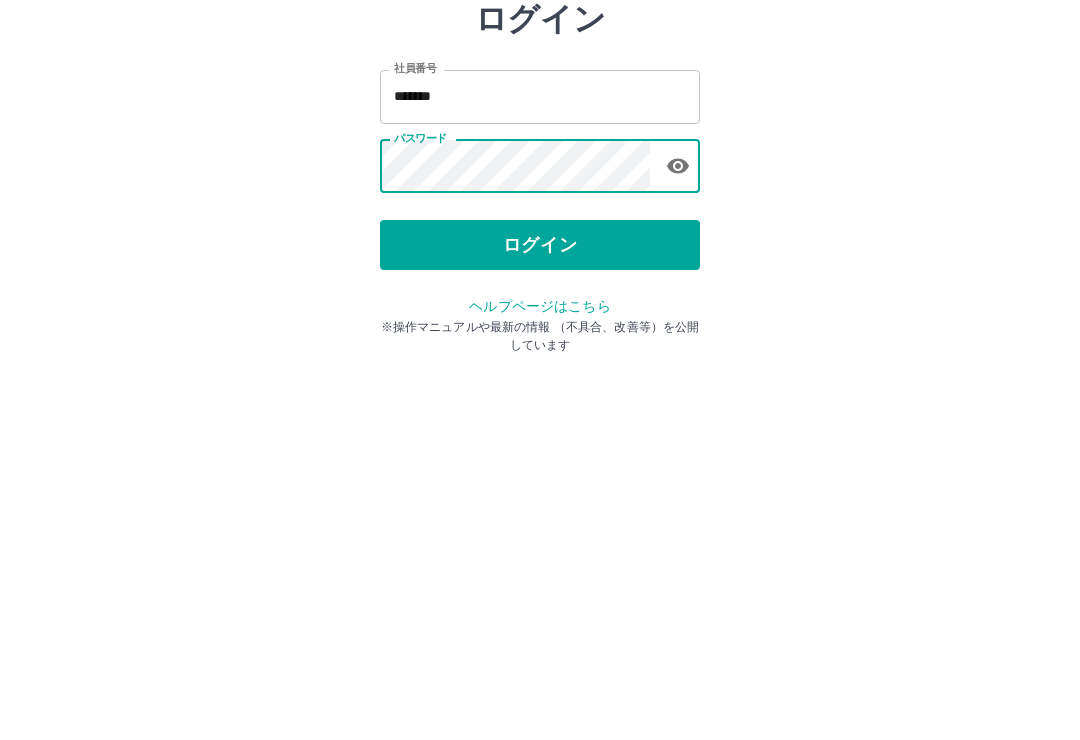 click on "ログイン" at bounding box center (540, 371) 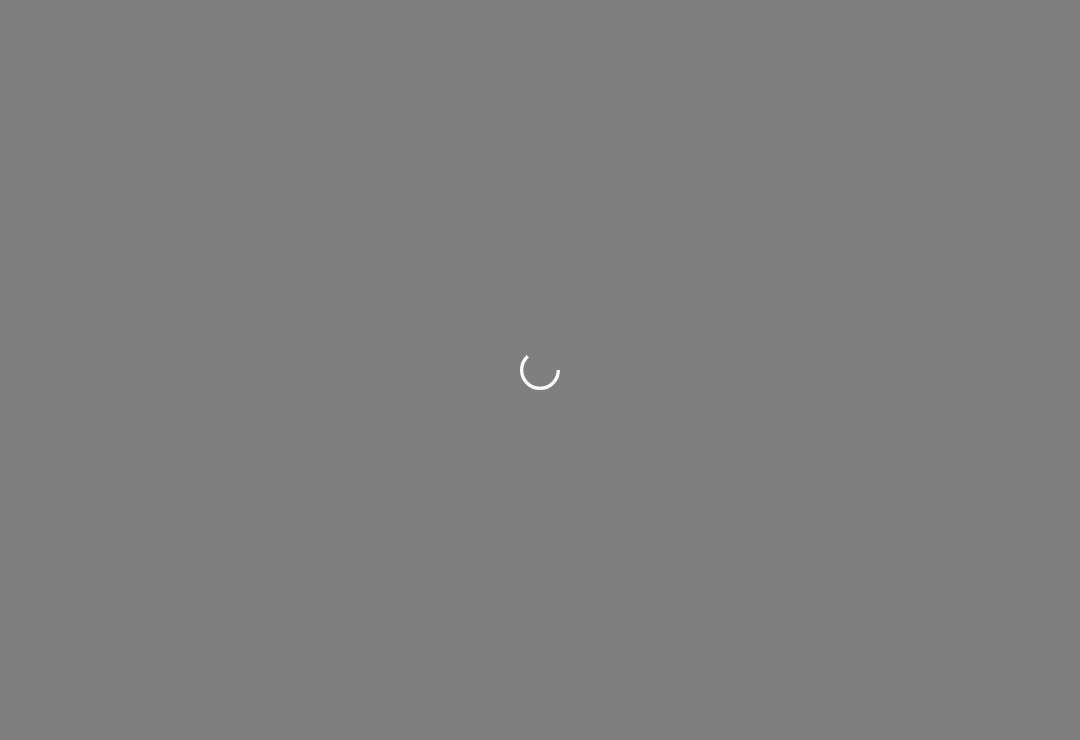 scroll, scrollTop: 0, scrollLeft: 0, axis: both 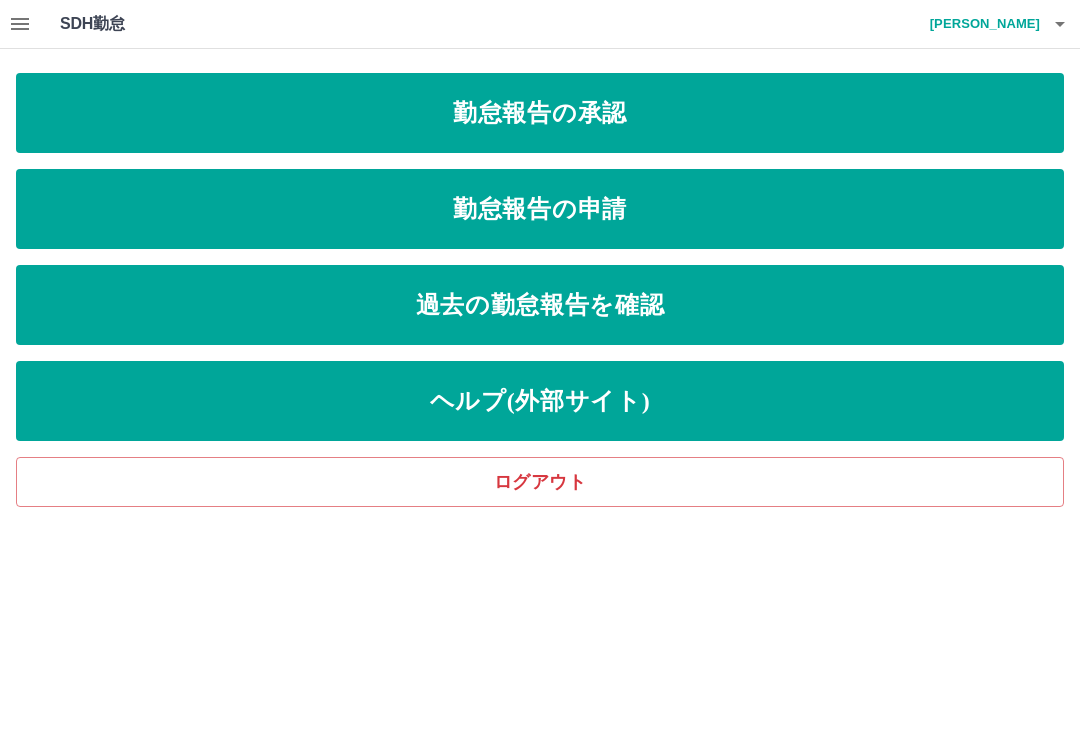 click on "勤怠報告の承認" at bounding box center [540, 113] 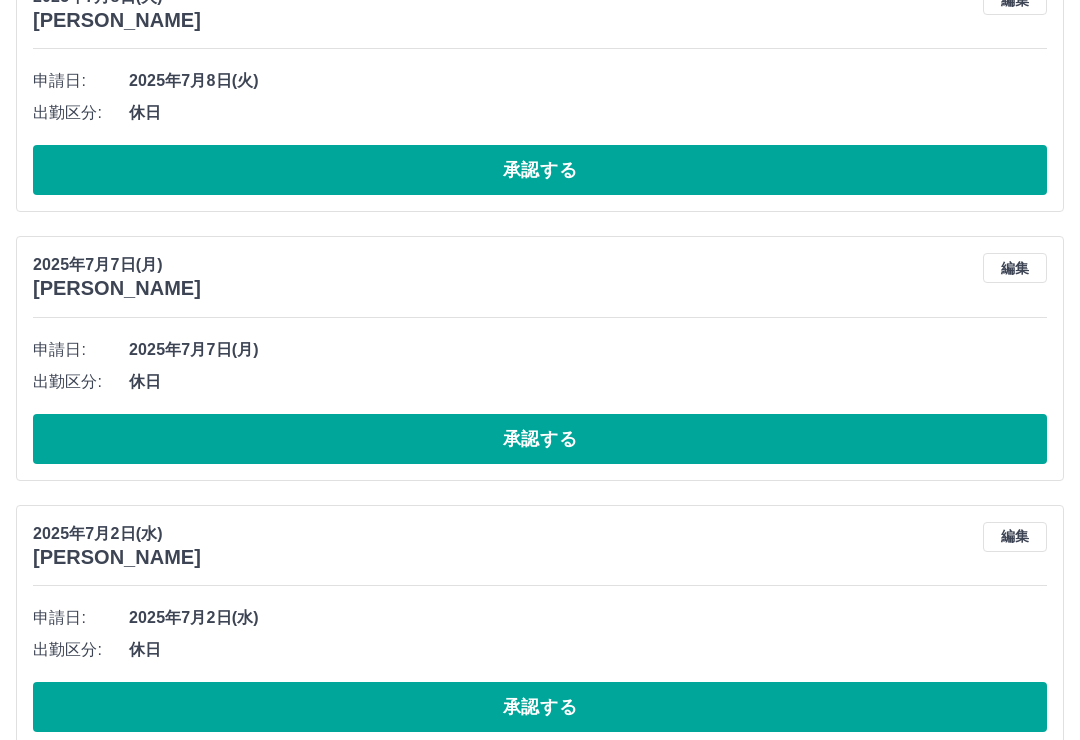 scroll, scrollTop: 7930, scrollLeft: 0, axis: vertical 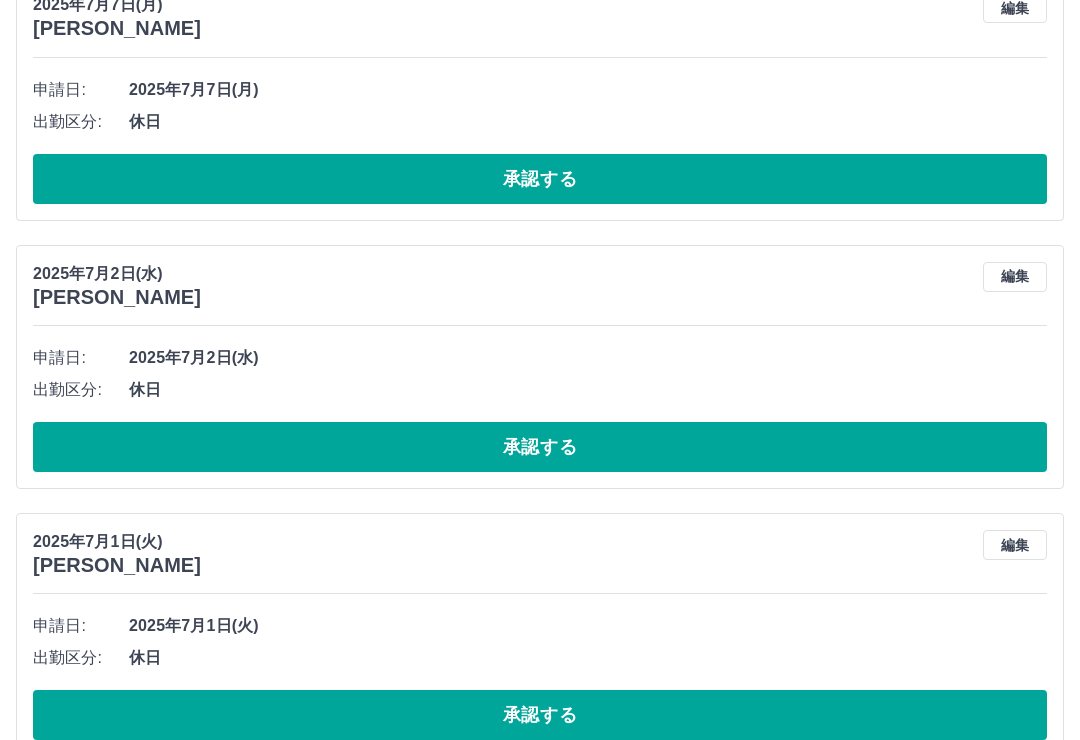 click on "承認する" at bounding box center [540, 715] 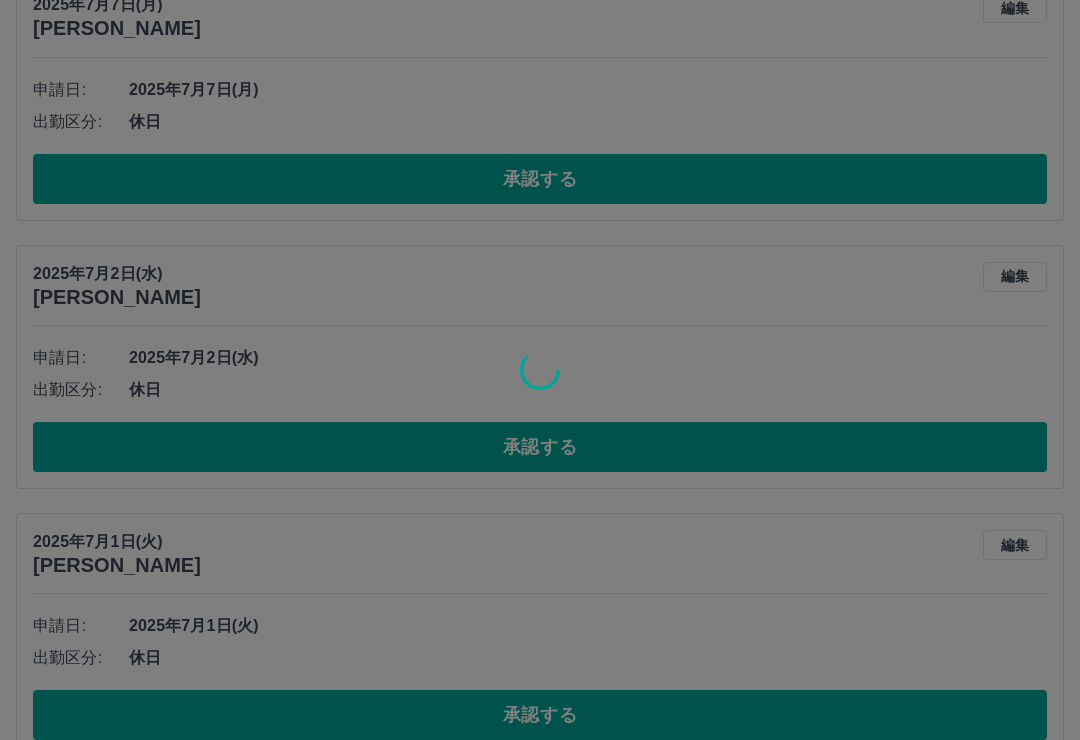 scroll, scrollTop: 7662, scrollLeft: 0, axis: vertical 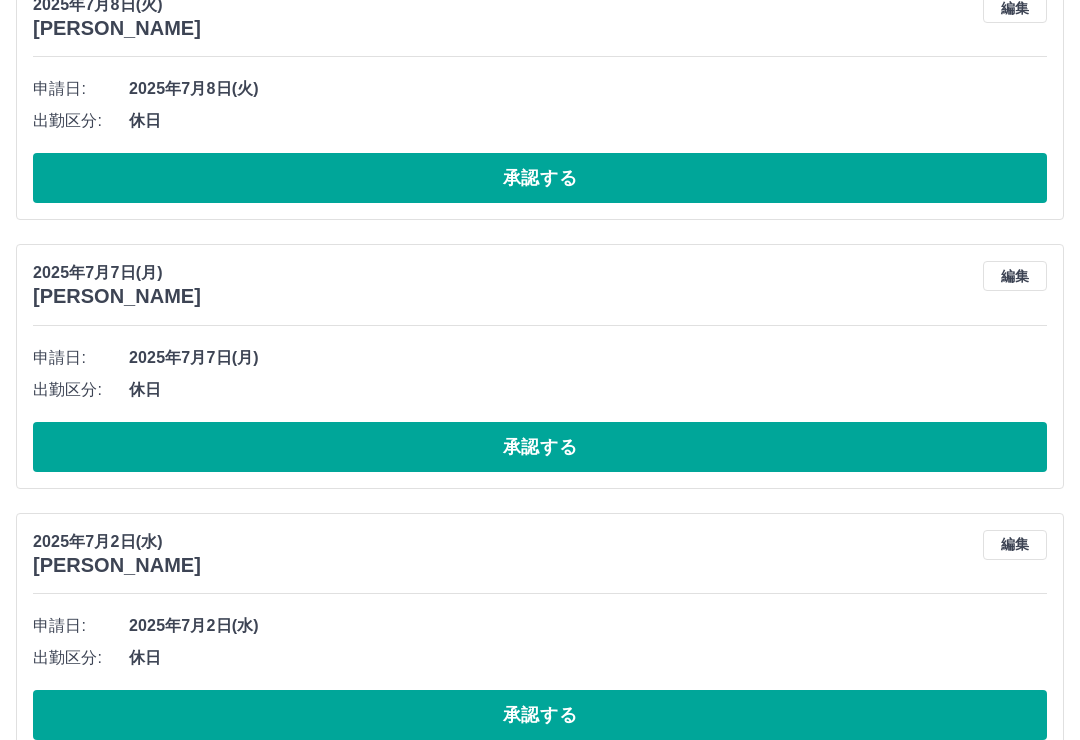 click on "承認する" at bounding box center [540, 715] 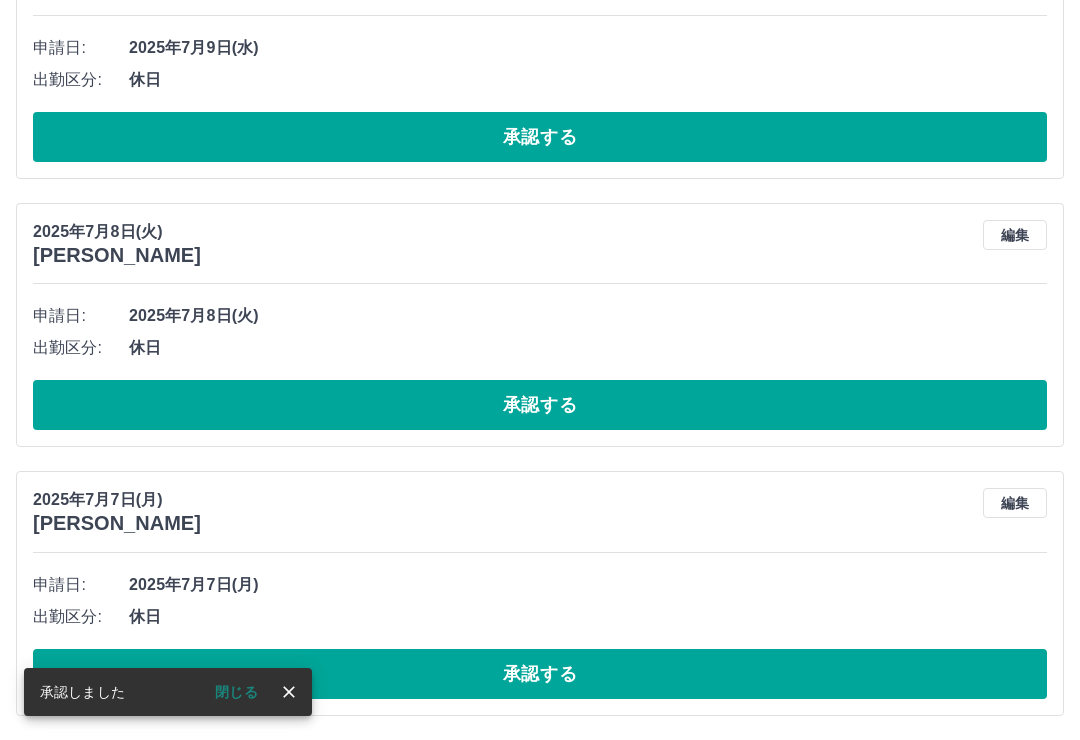 scroll, scrollTop: 7394, scrollLeft: 0, axis: vertical 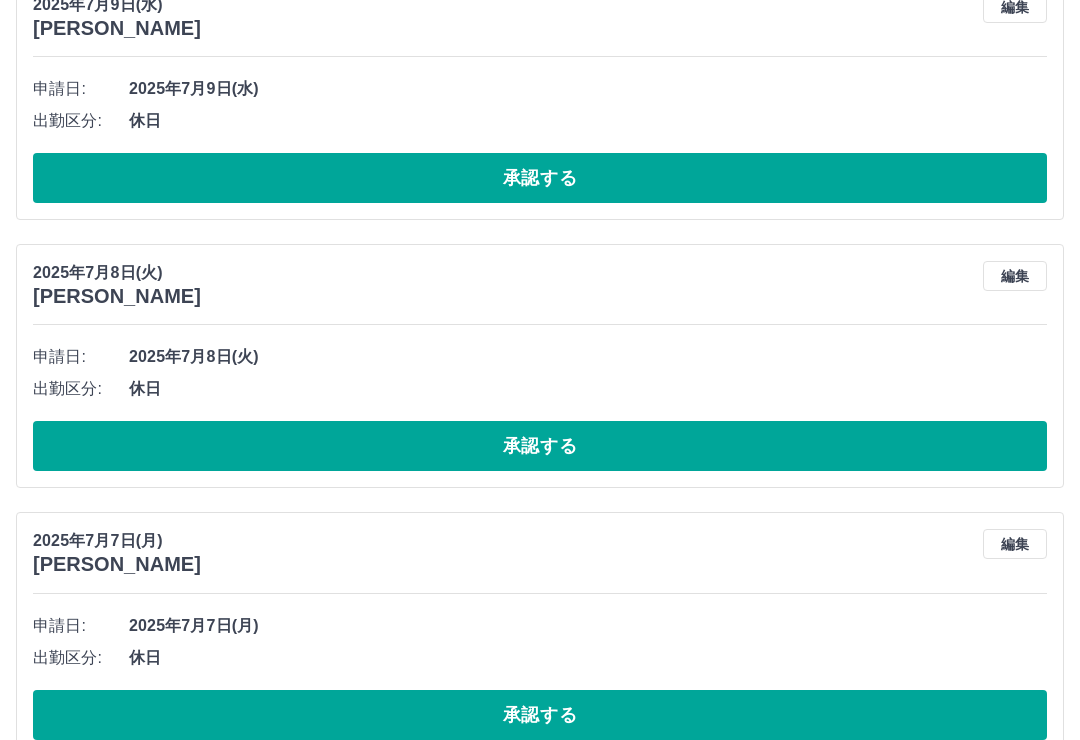 click on "承認する" at bounding box center (540, 715) 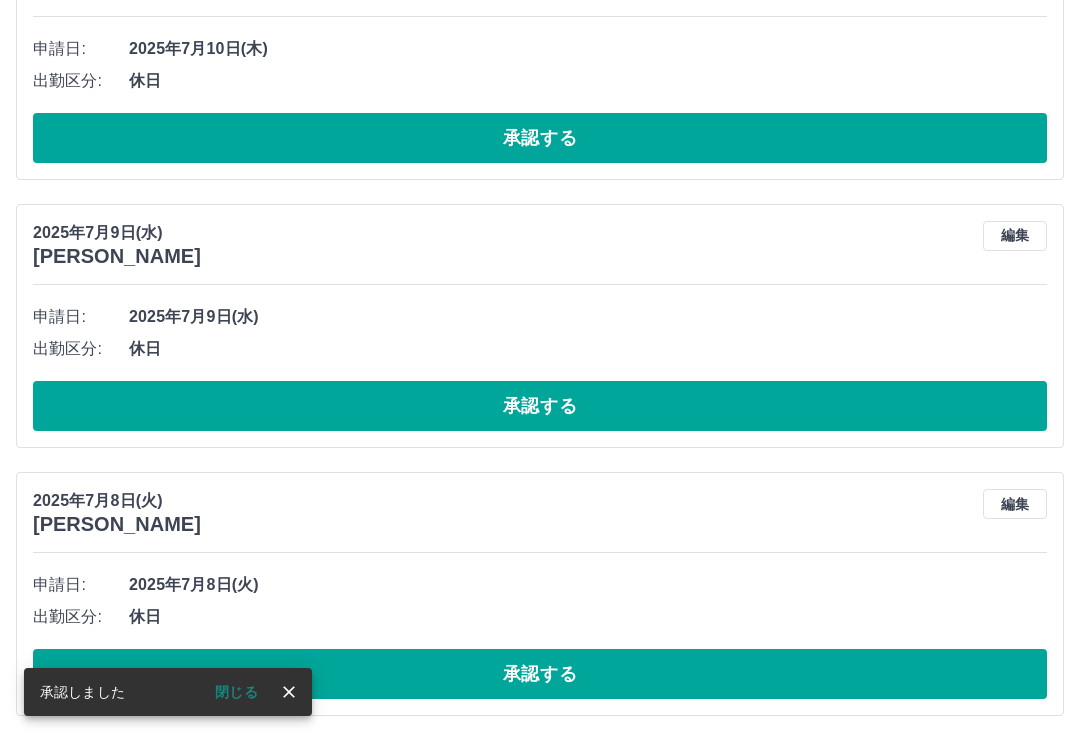 scroll, scrollTop: 7126, scrollLeft: 0, axis: vertical 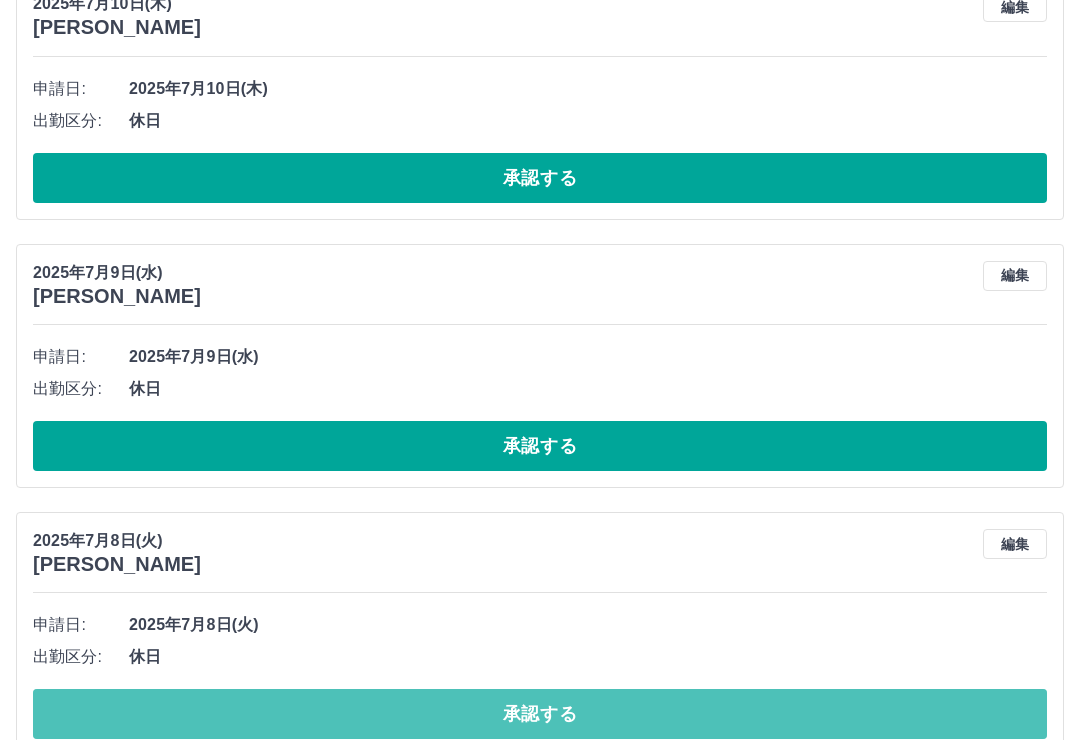click on "承認する" at bounding box center [540, 714] 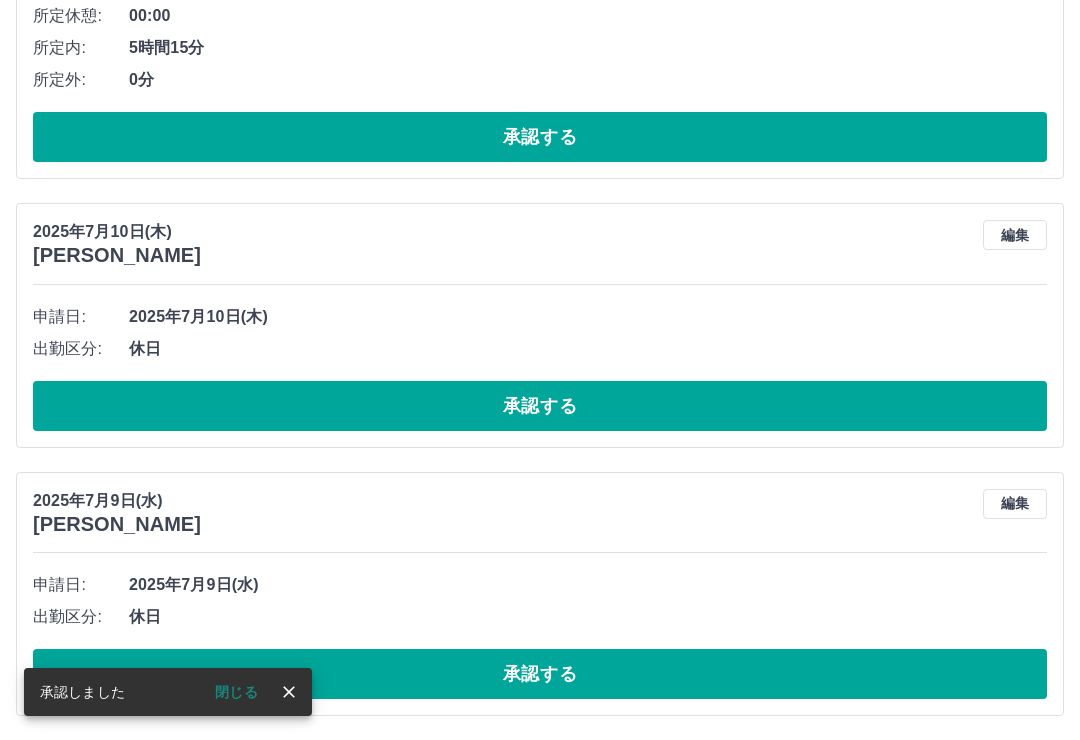 scroll, scrollTop: 6858, scrollLeft: 0, axis: vertical 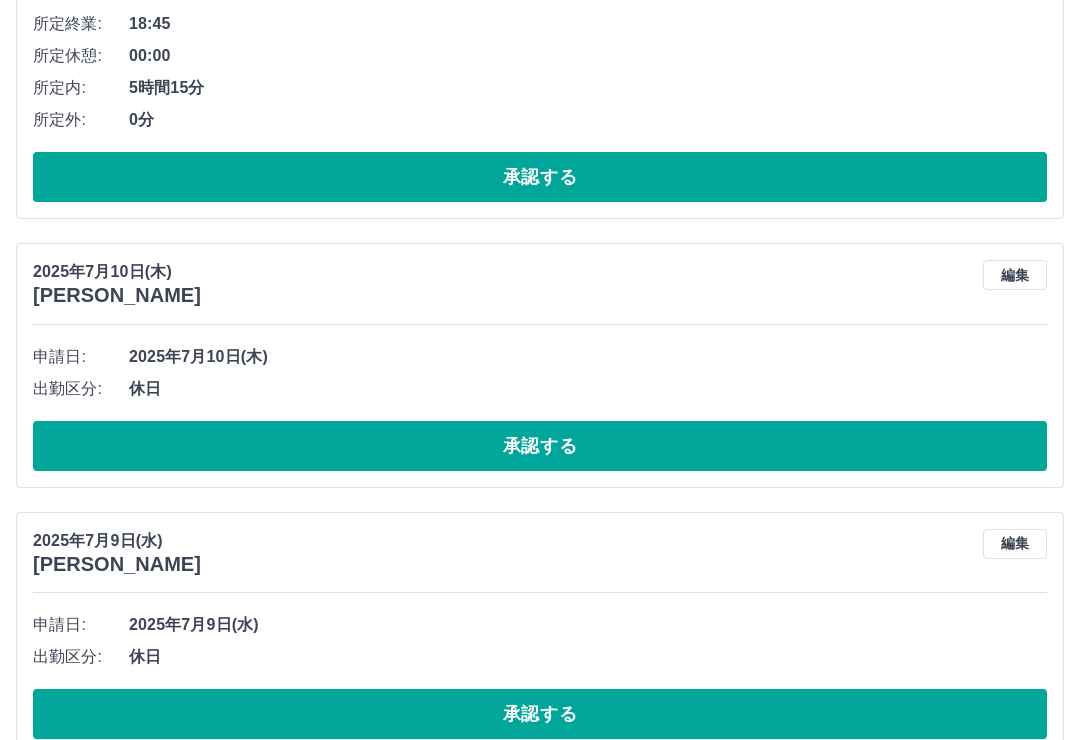 click on "承認する" at bounding box center [540, 714] 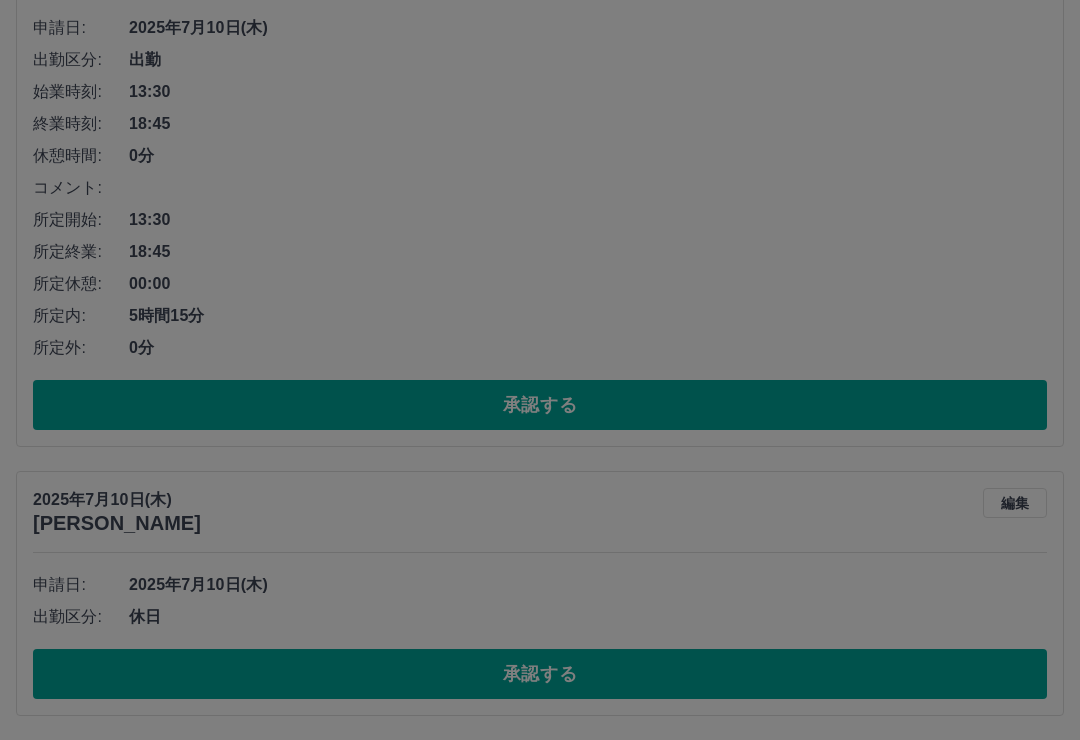 scroll, scrollTop: 6590, scrollLeft: 0, axis: vertical 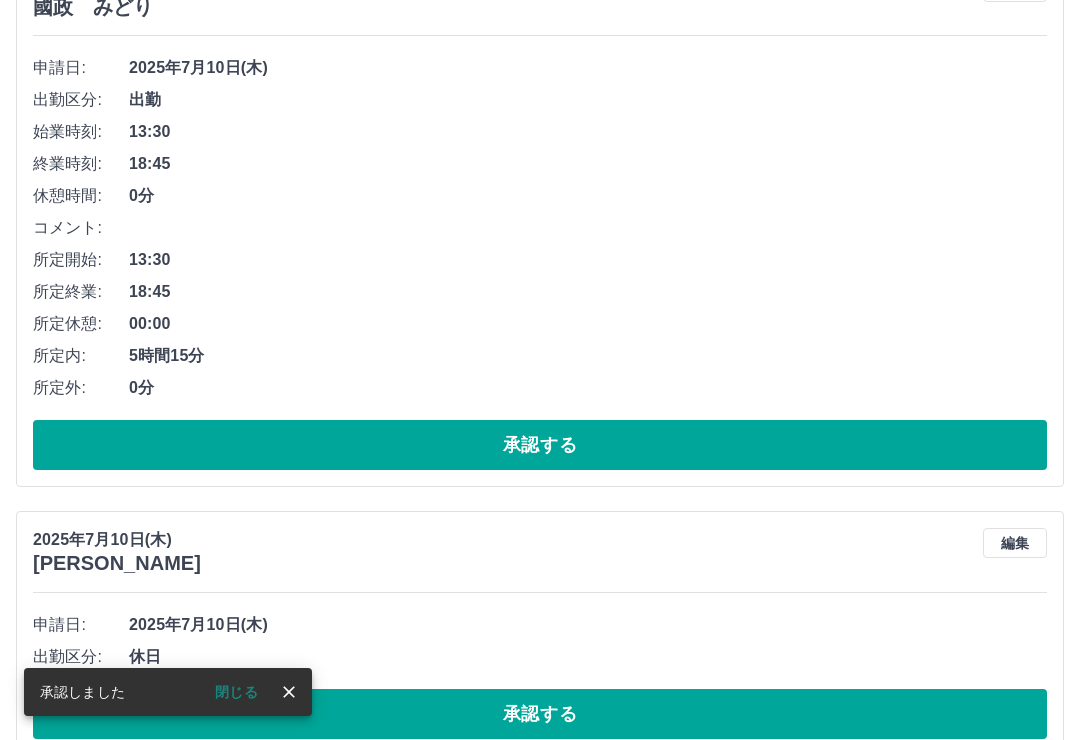 click on "承認する" at bounding box center (540, 714) 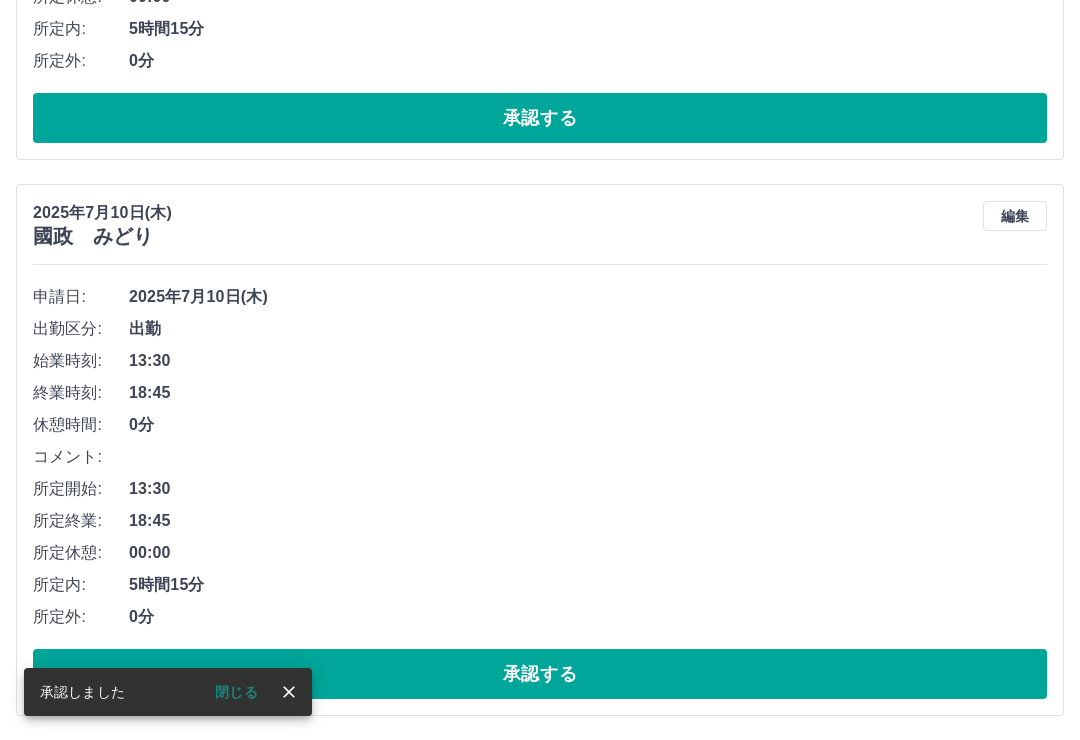 scroll, scrollTop: 6322, scrollLeft: 0, axis: vertical 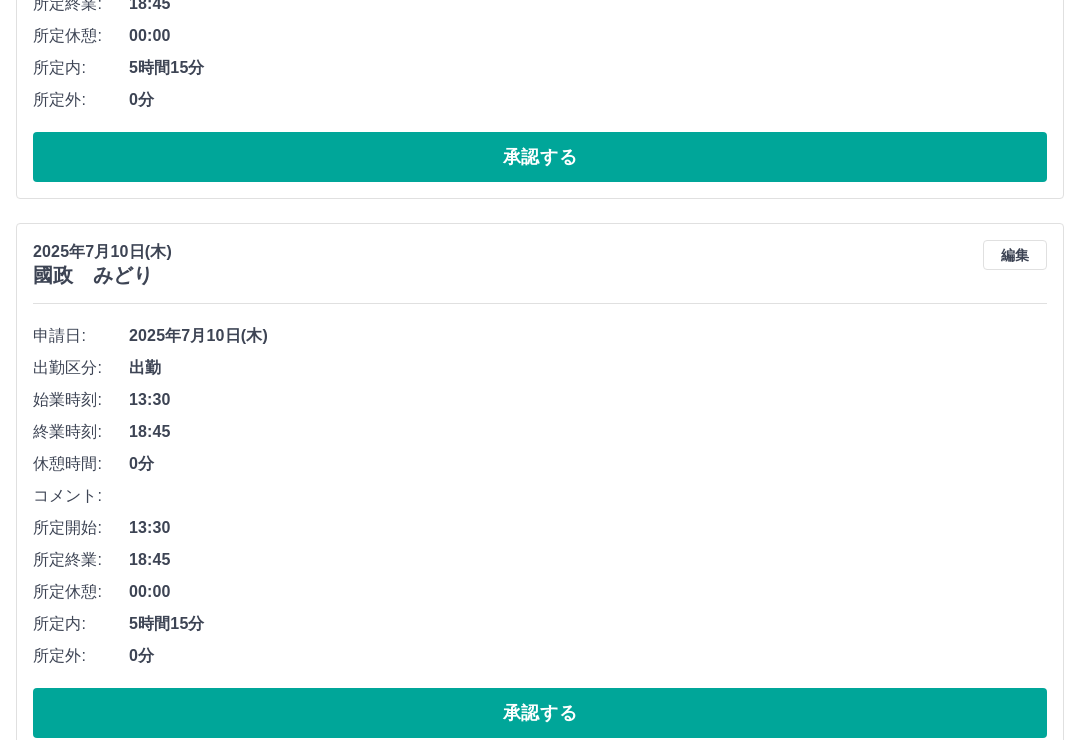 click on "承認する" at bounding box center [540, 713] 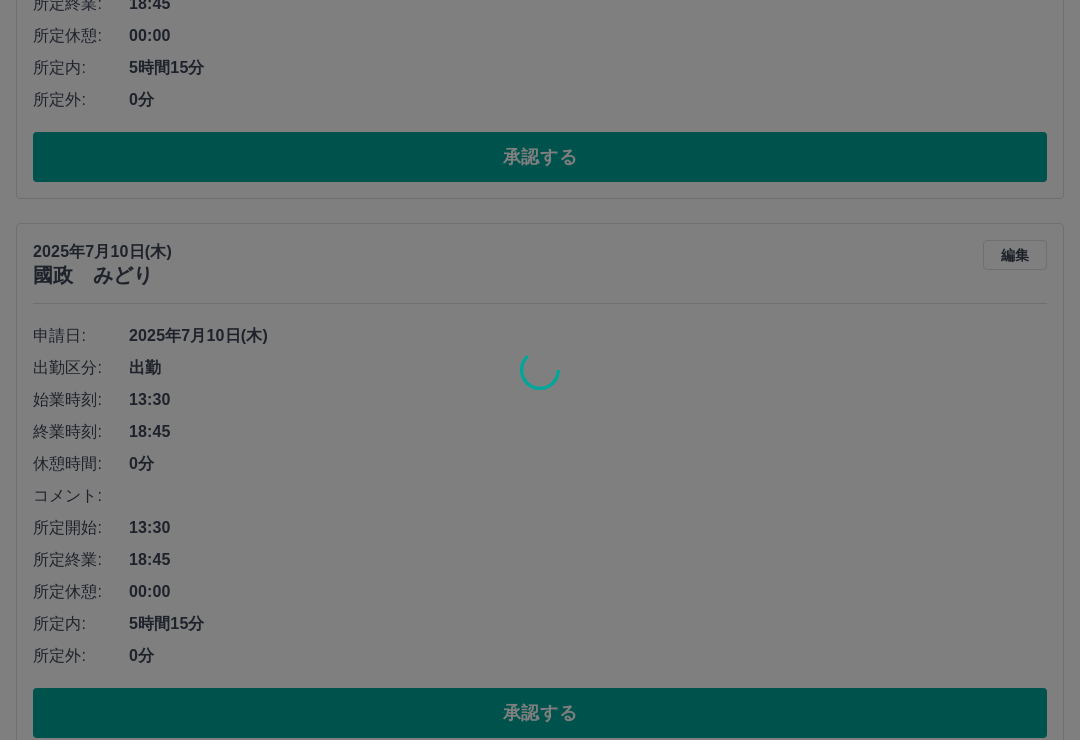 scroll, scrollTop: 5766, scrollLeft: 0, axis: vertical 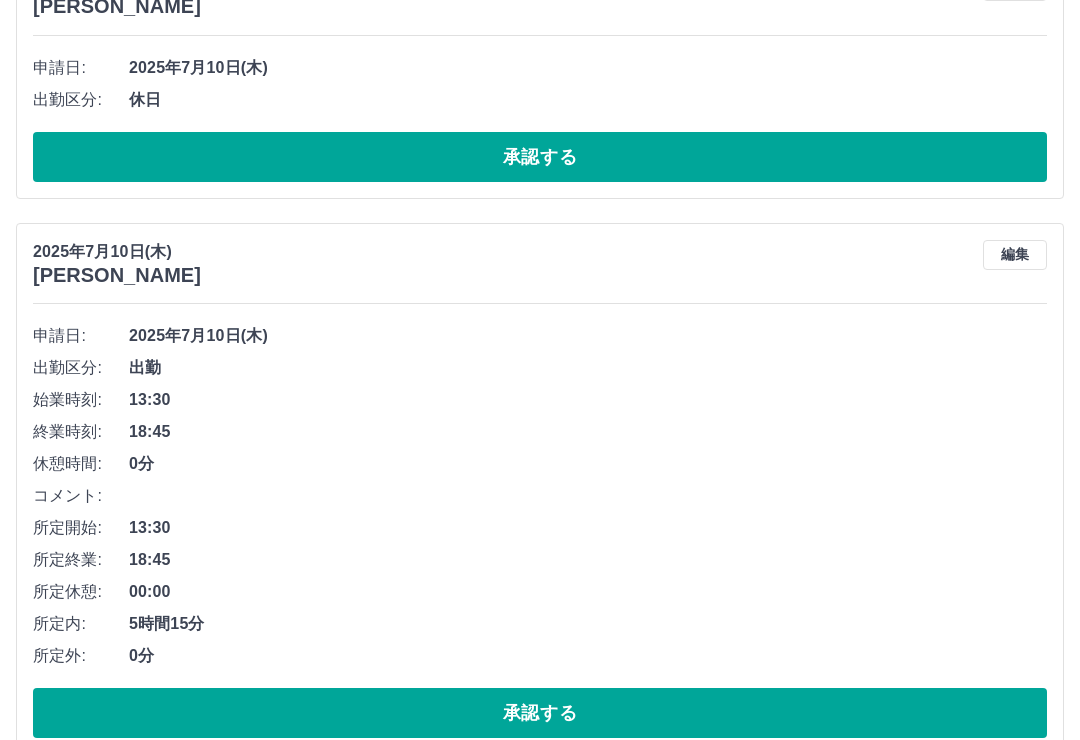 click on "承認する" at bounding box center [540, 713] 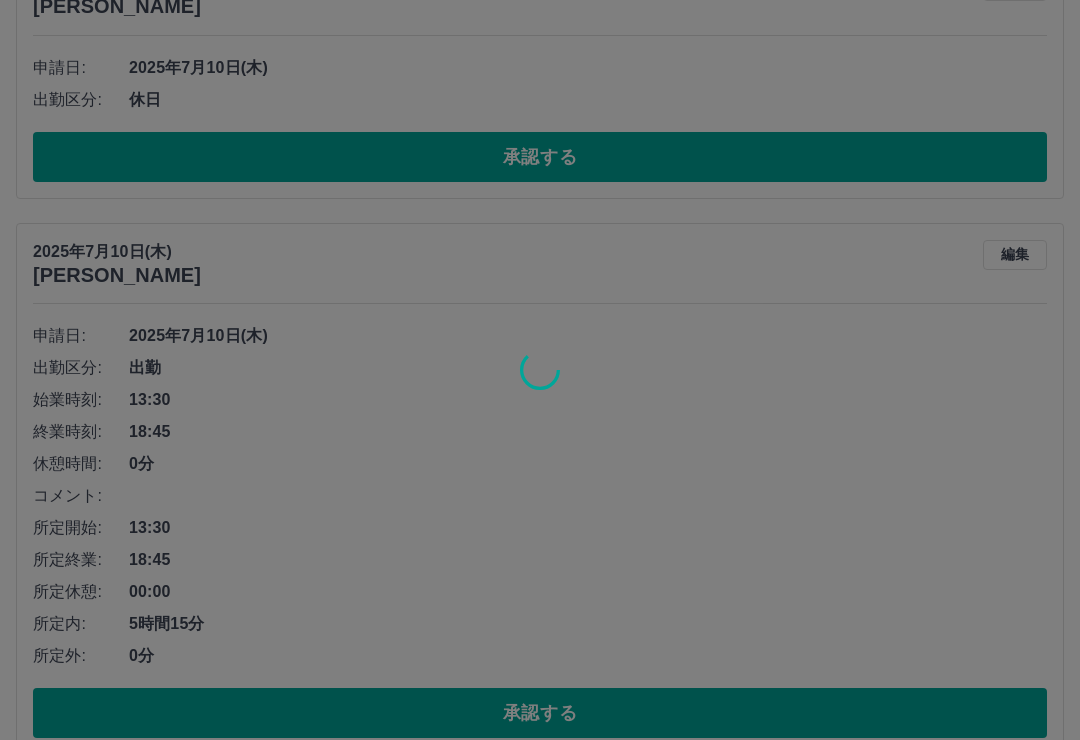scroll, scrollTop: 5210, scrollLeft: 0, axis: vertical 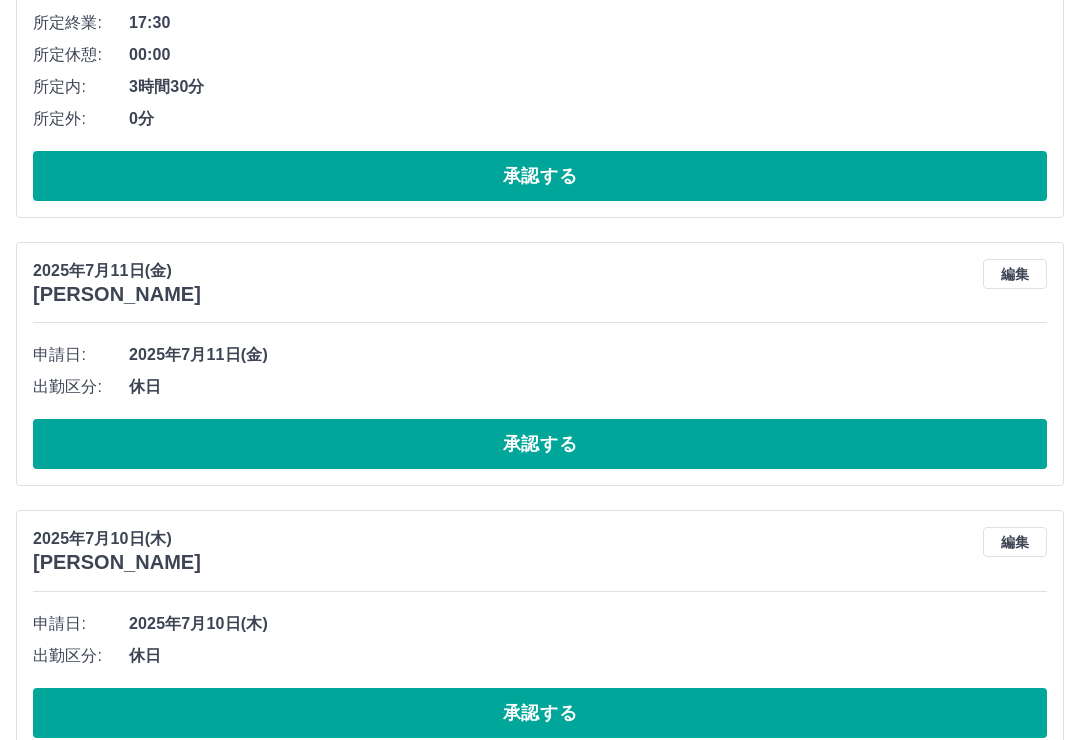 click on "承認する" at bounding box center (540, 713) 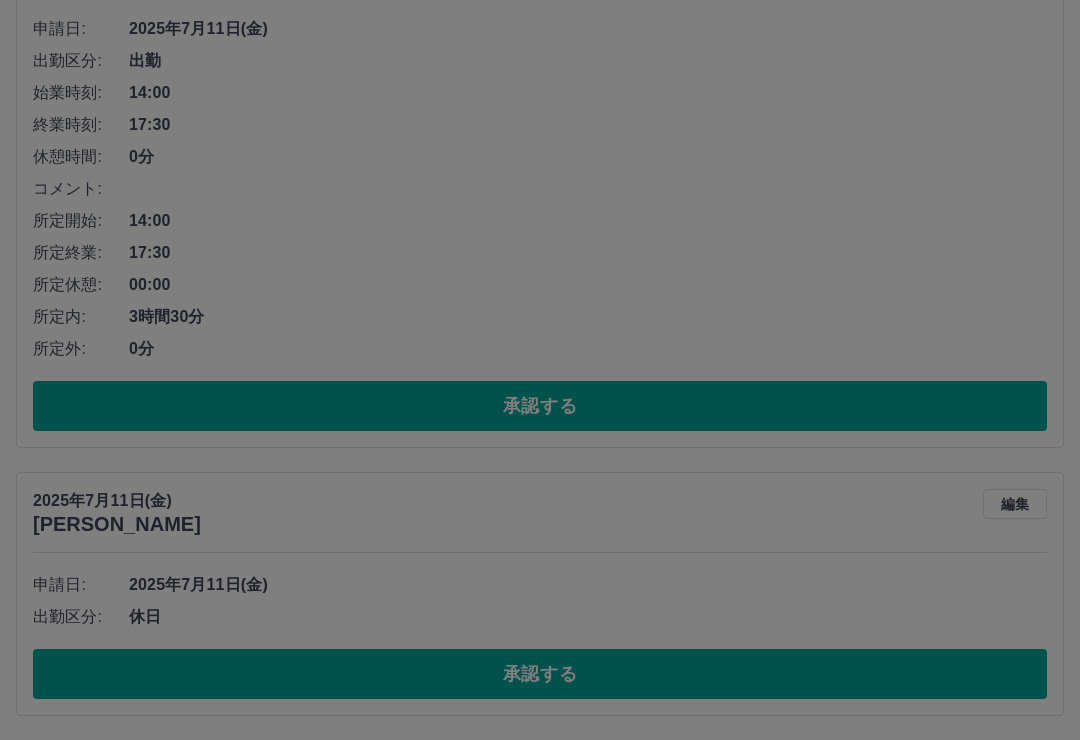 scroll, scrollTop: 4942, scrollLeft: 0, axis: vertical 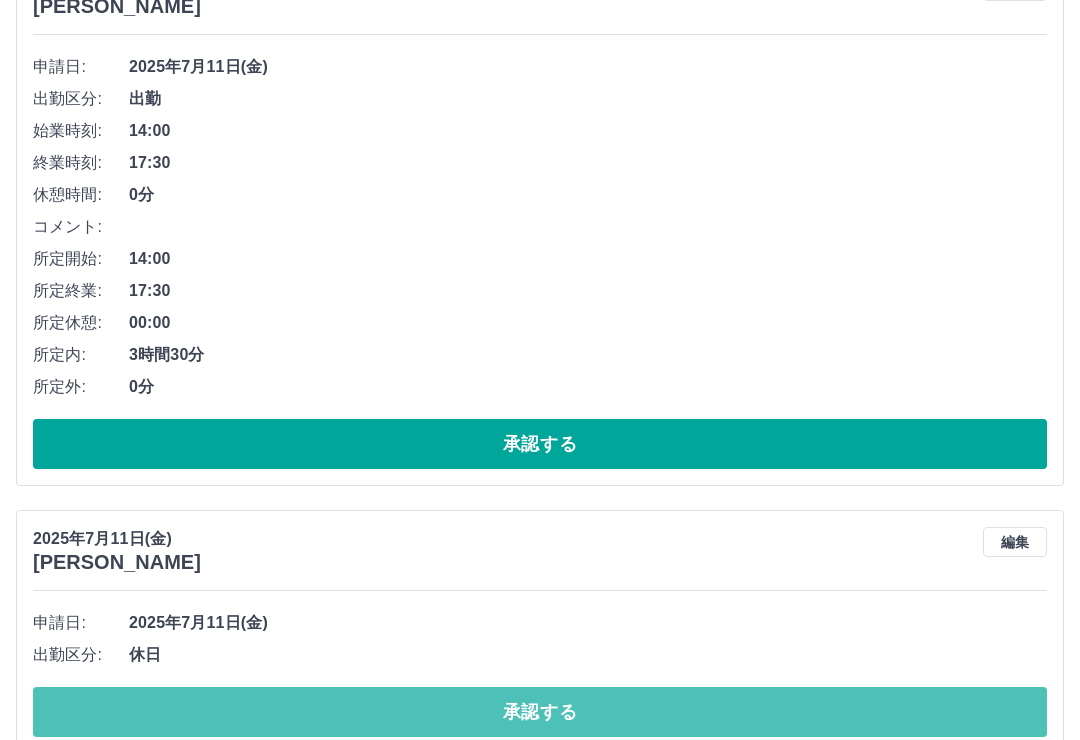 click on "承認する" at bounding box center [540, 712] 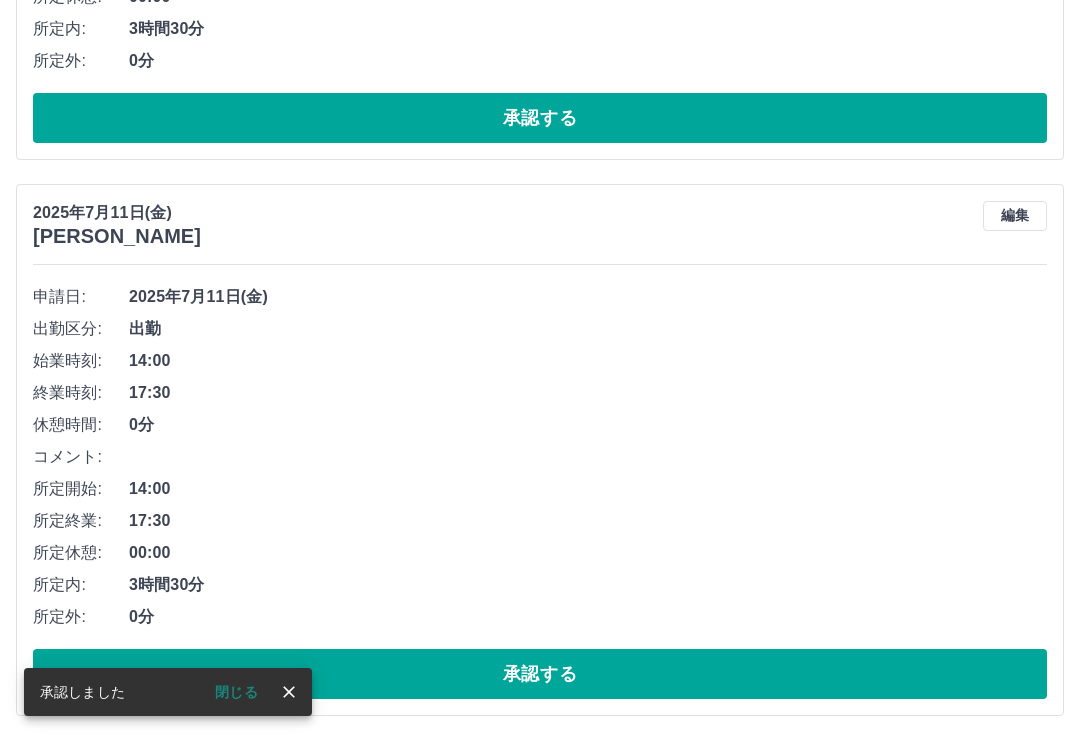 scroll, scrollTop: 4674, scrollLeft: 0, axis: vertical 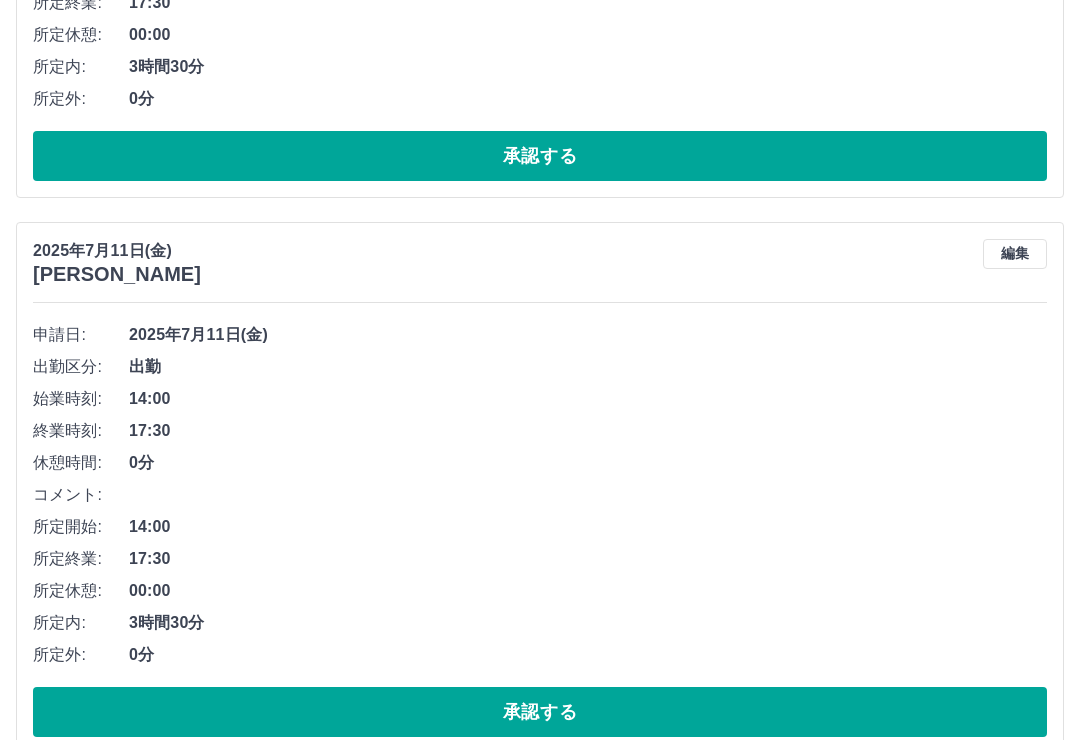 click on "承認する" at bounding box center [540, 712] 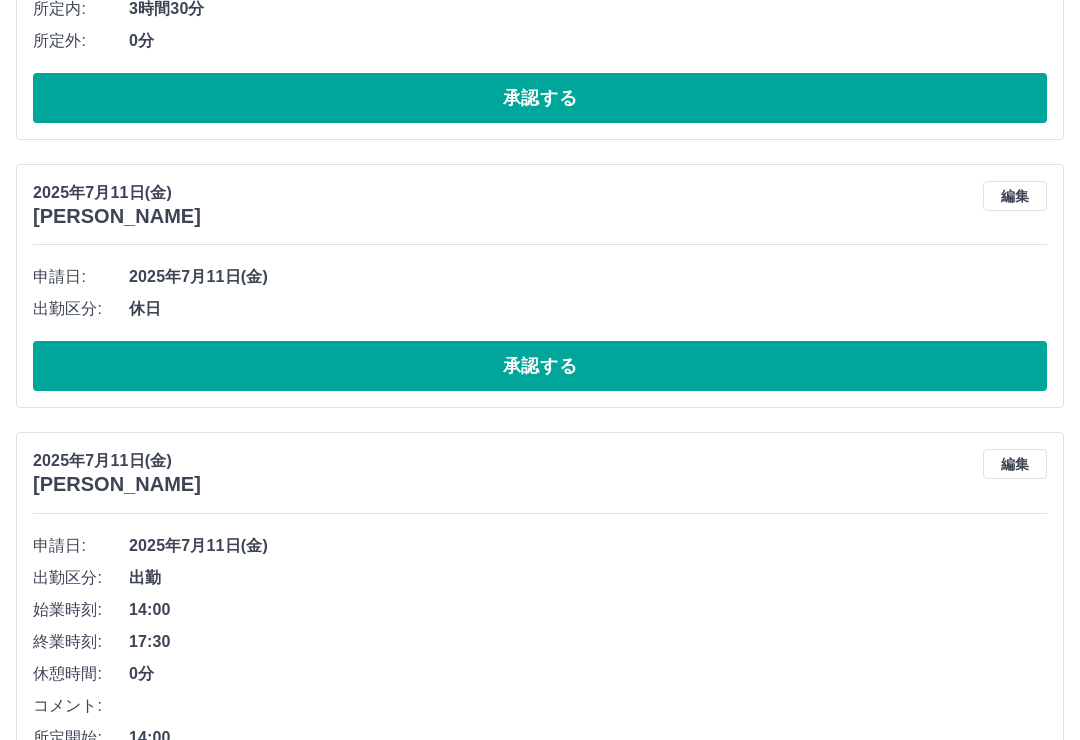 scroll, scrollTop: 3907, scrollLeft: 0, axis: vertical 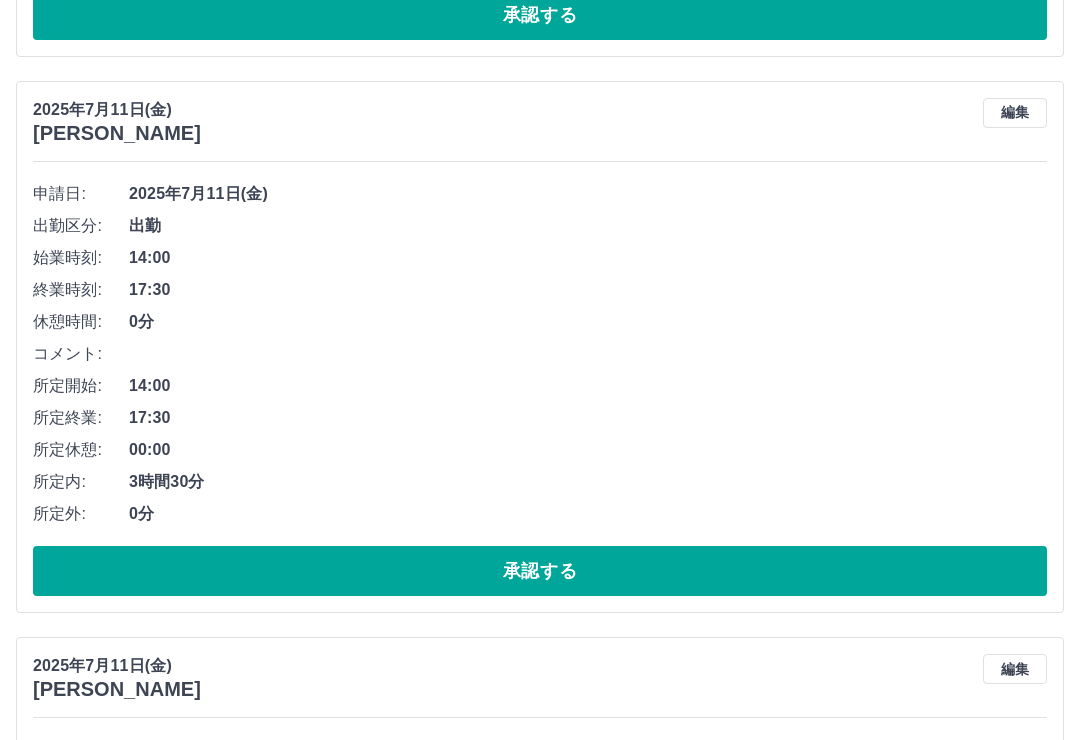click on "承認する" at bounding box center [540, 571] 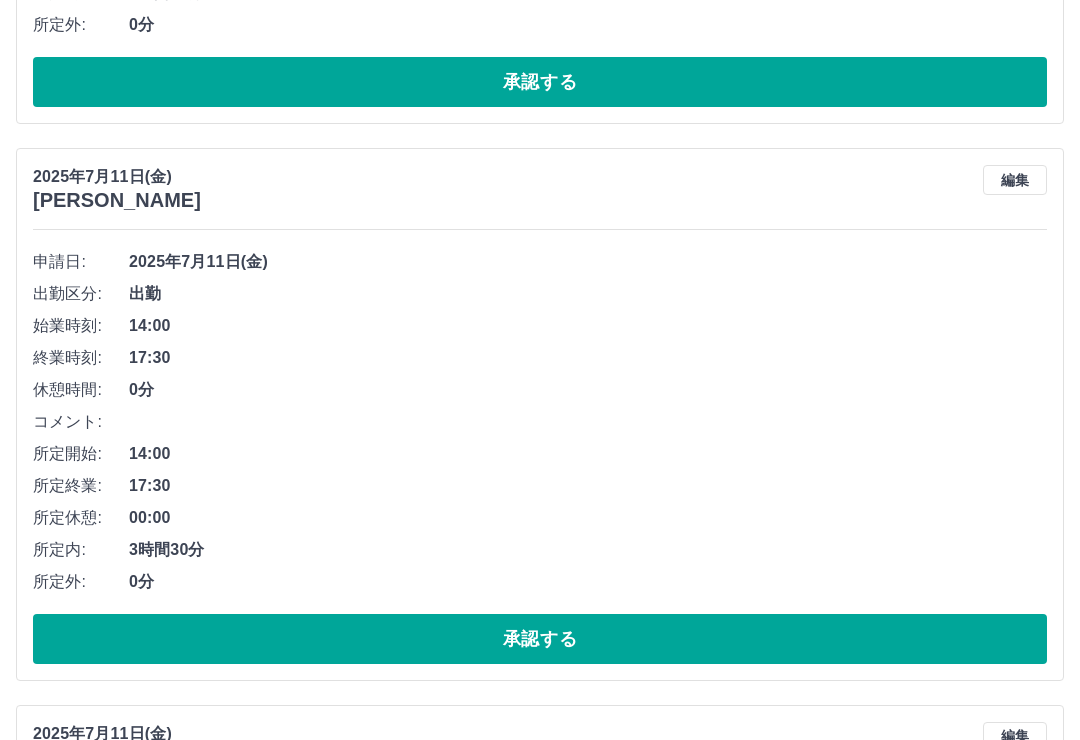 scroll, scrollTop: 2810, scrollLeft: 0, axis: vertical 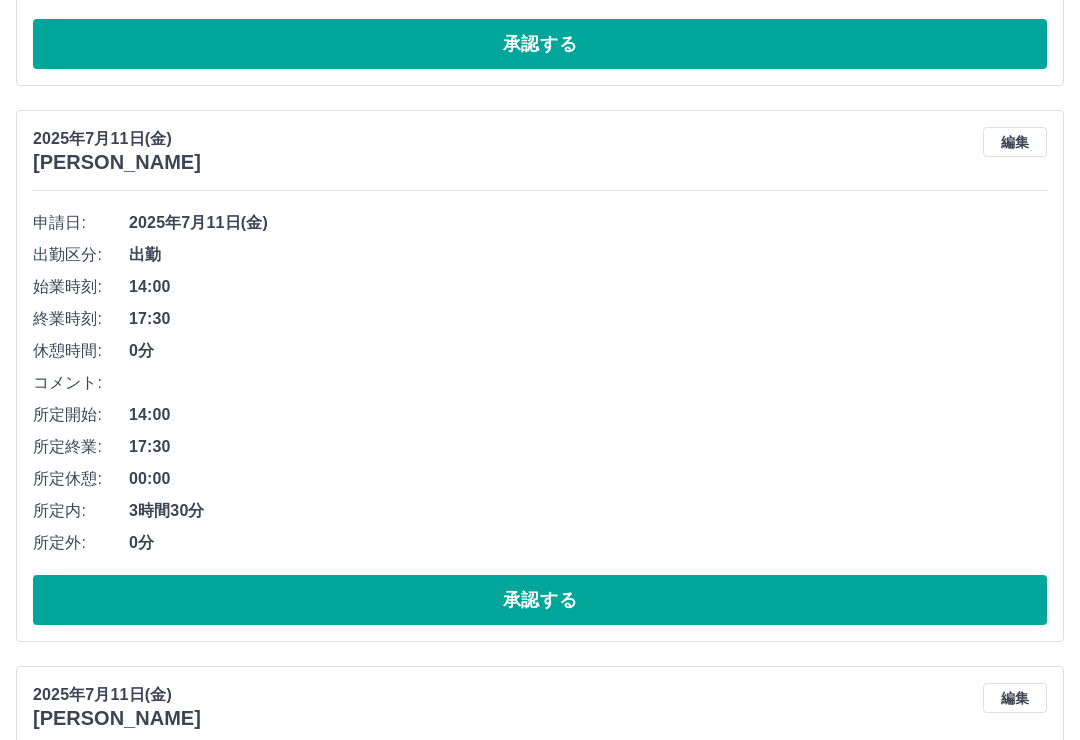 click on "承認する" at bounding box center [540, 600] 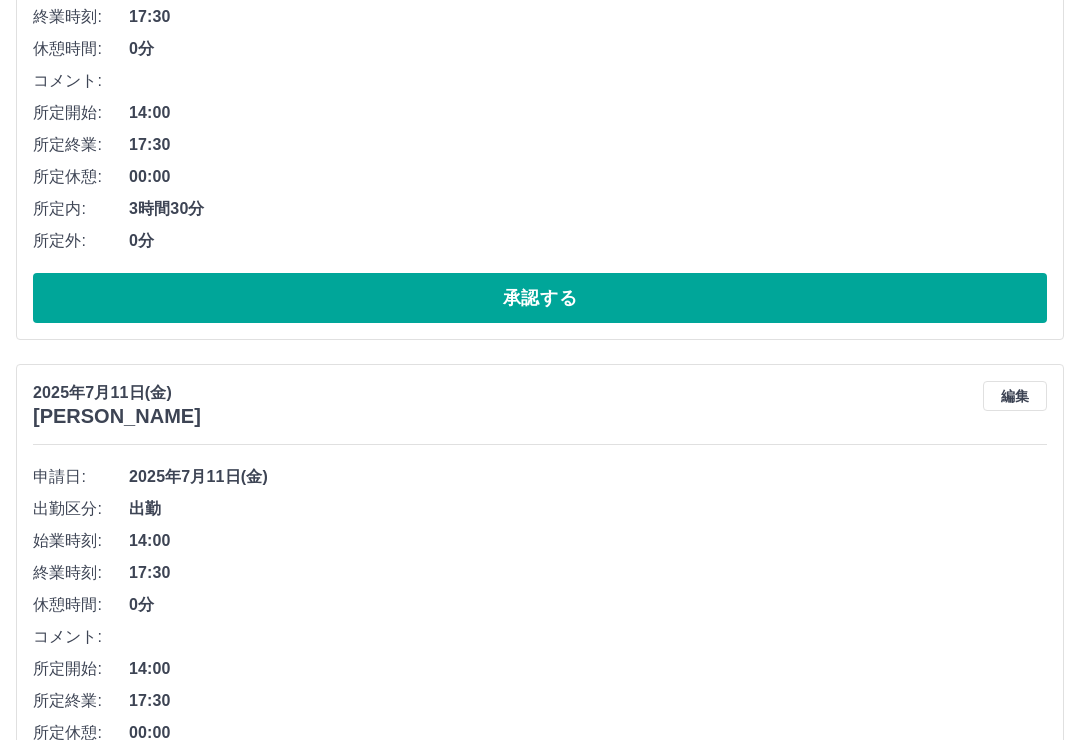 scroll, scrollTop: 2213, scrollLeft: 0, axis: vertical 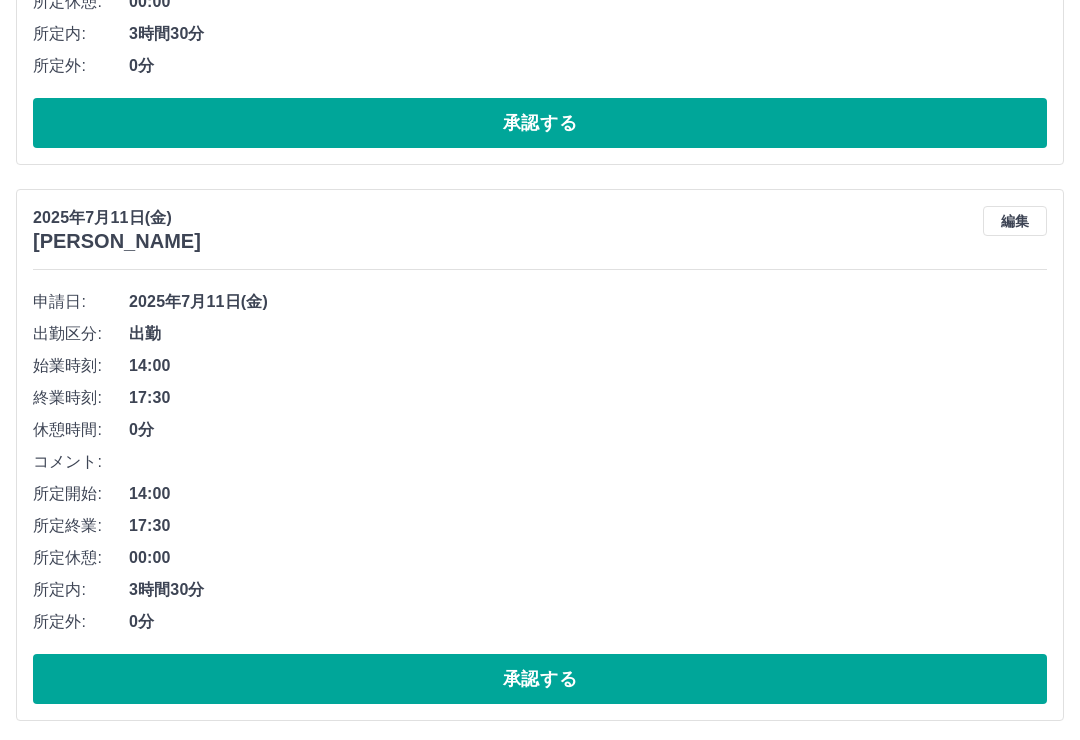 click on "承認する" at bounding box center (540, 679) 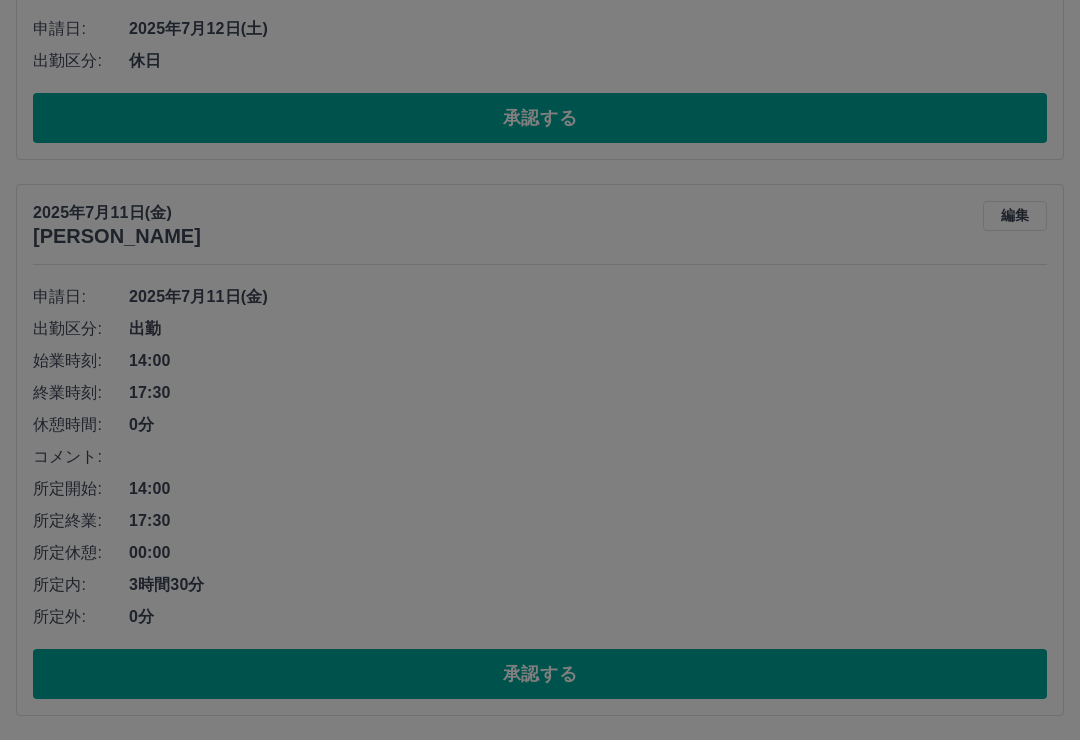 scroll, scrollTop: 1657, scrollLeft: 0, axis: vertical 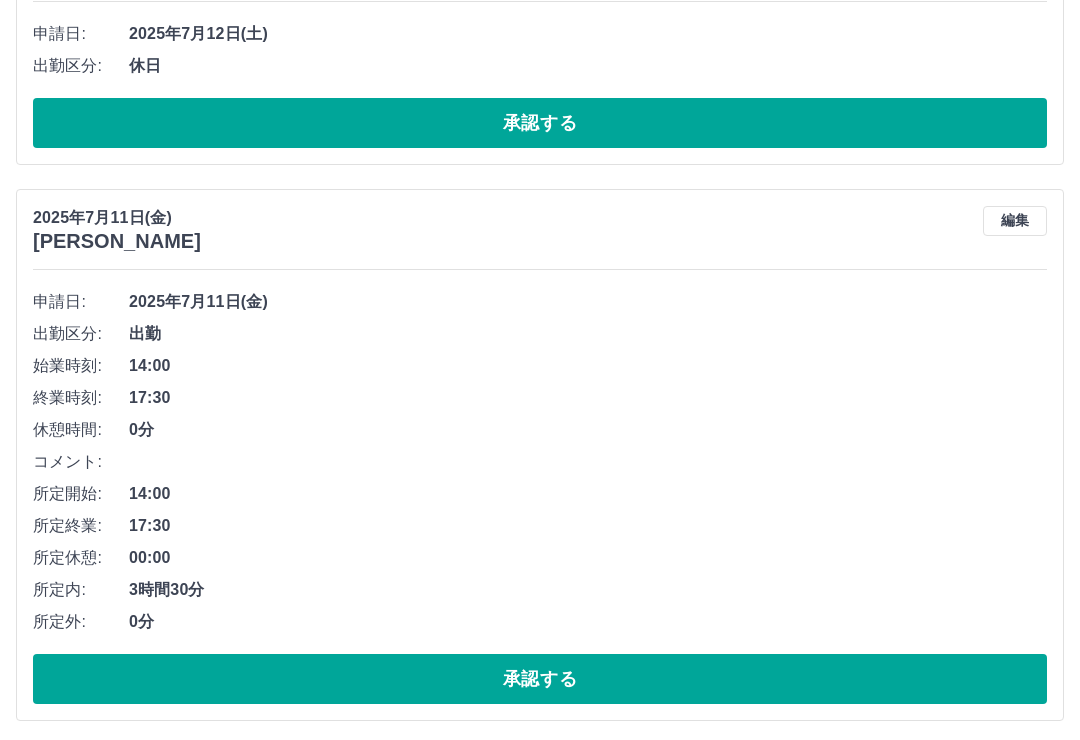 click on "承認する" at bounding box center [540, 679] 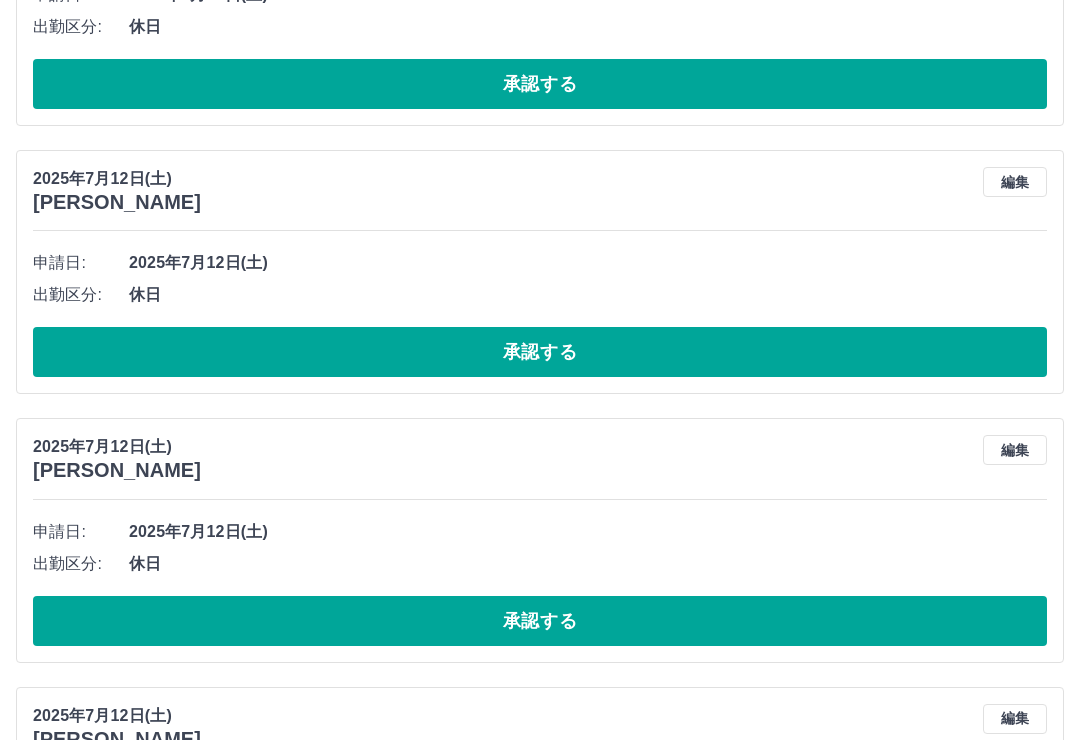 scroll, scrollTop: 0, scrollLeft: 0, axis: both 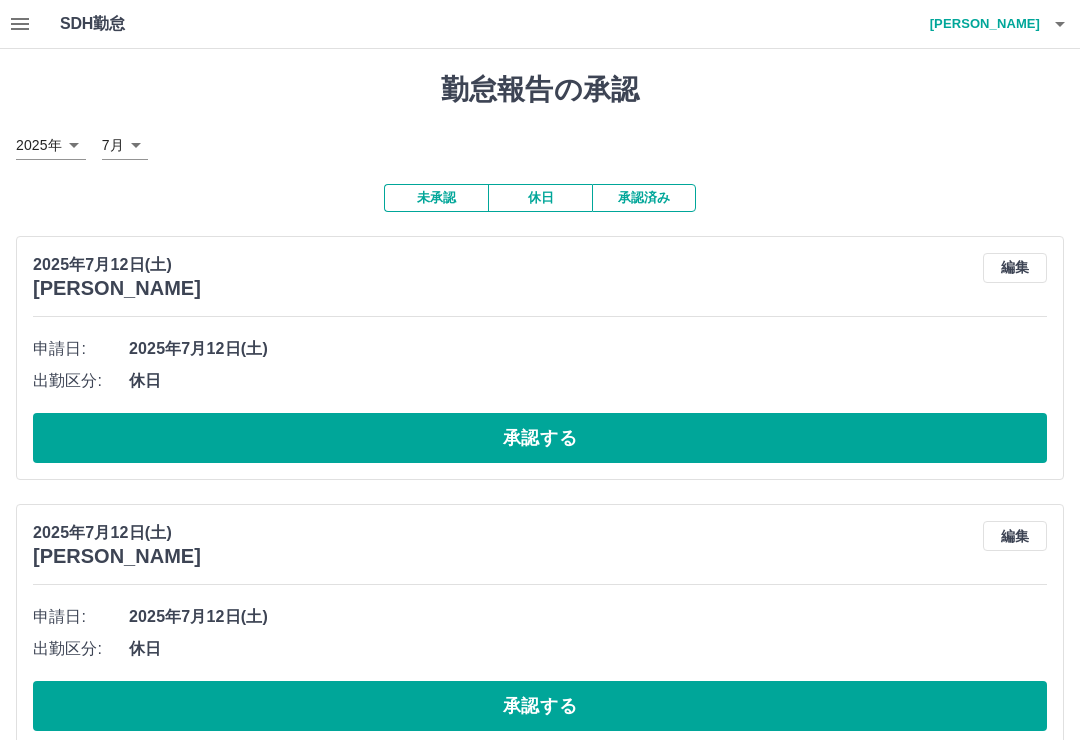 click on "髙﨑　賀恵子" at bounding box center (980, 24) 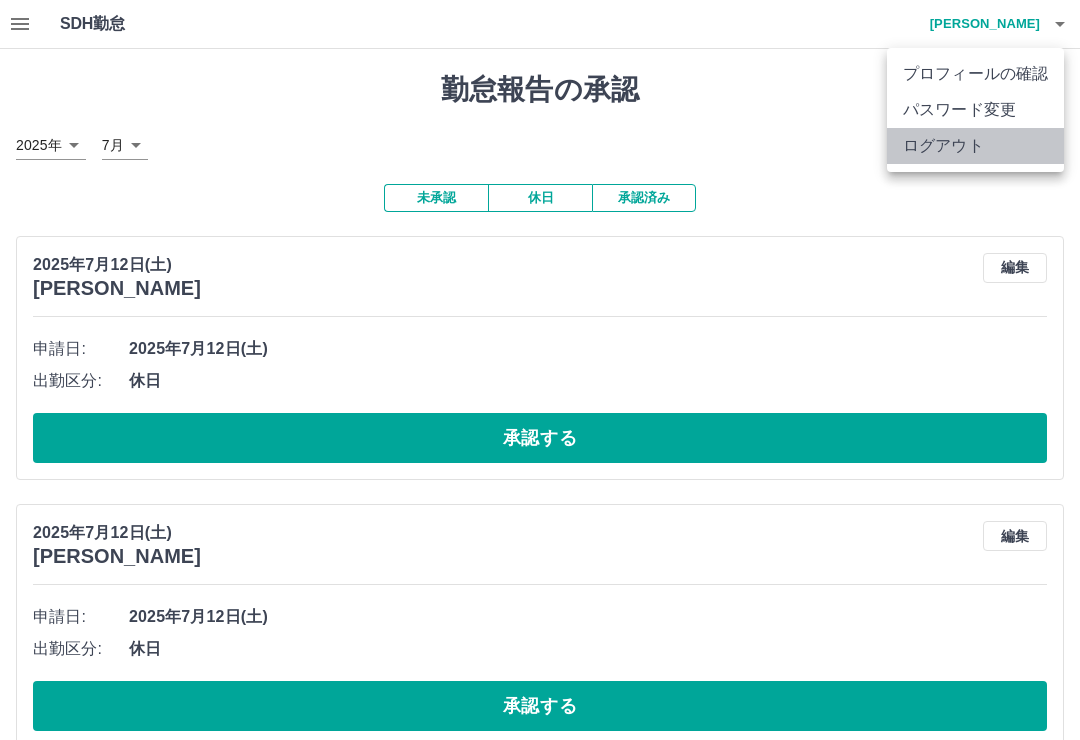click on "ログアウト" at bounding box center [975, 146] 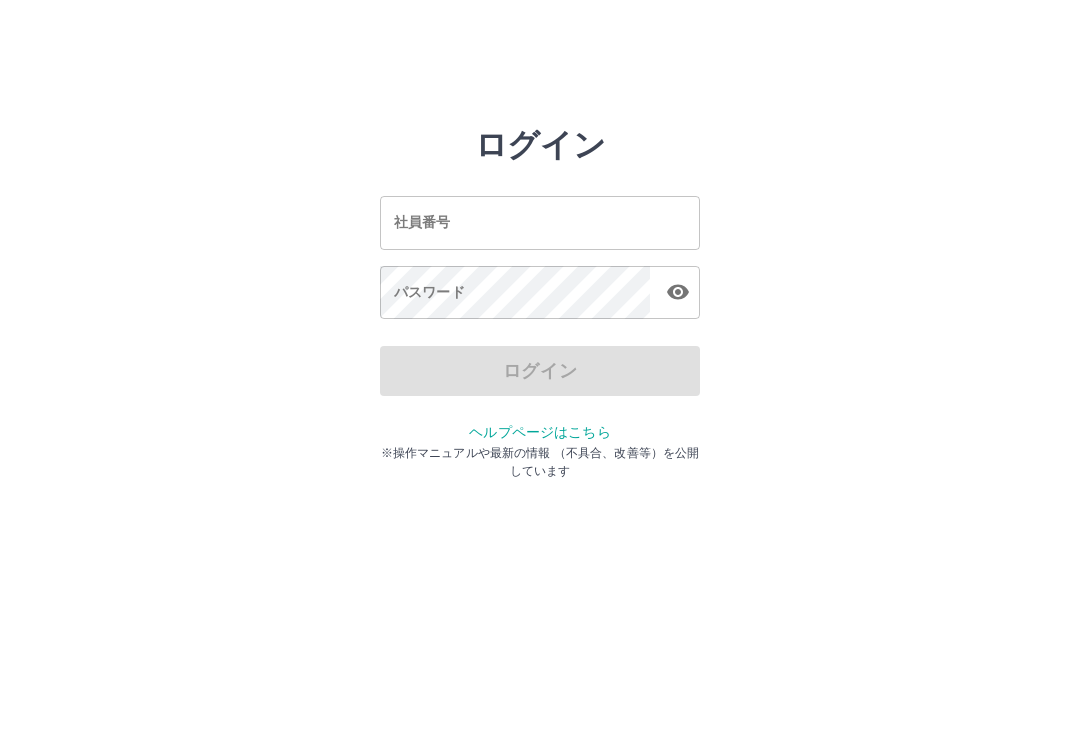 scroll, scrollTop: 0, scrollLeft: 0, axis: both 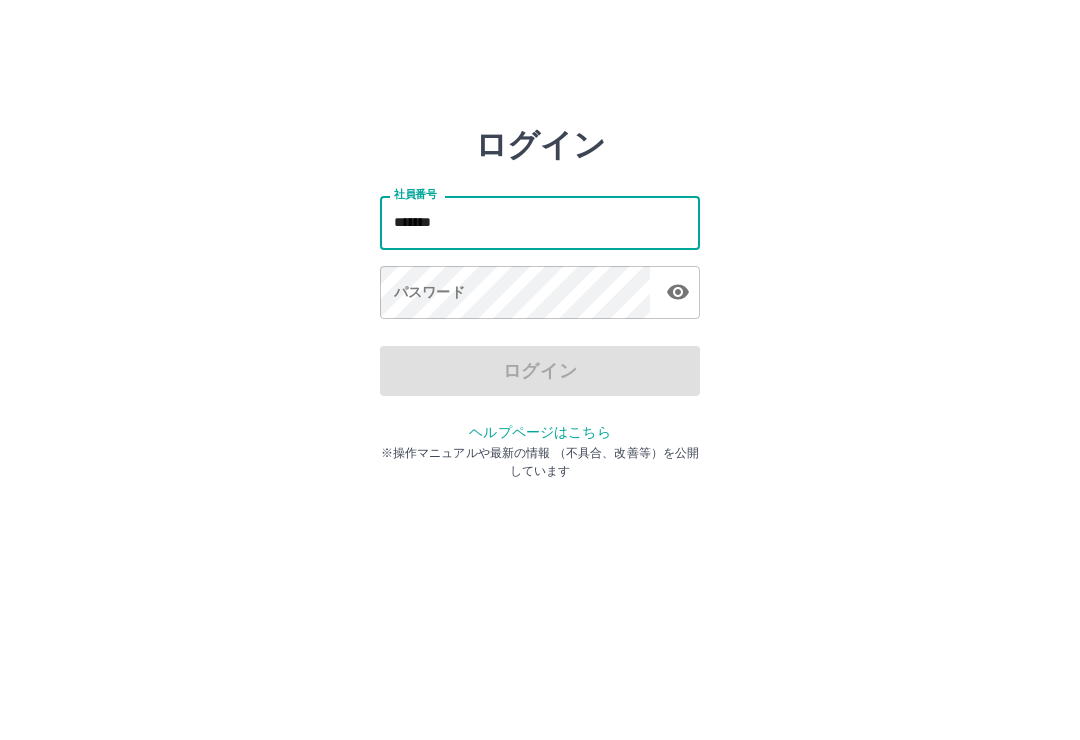 type on "*******" 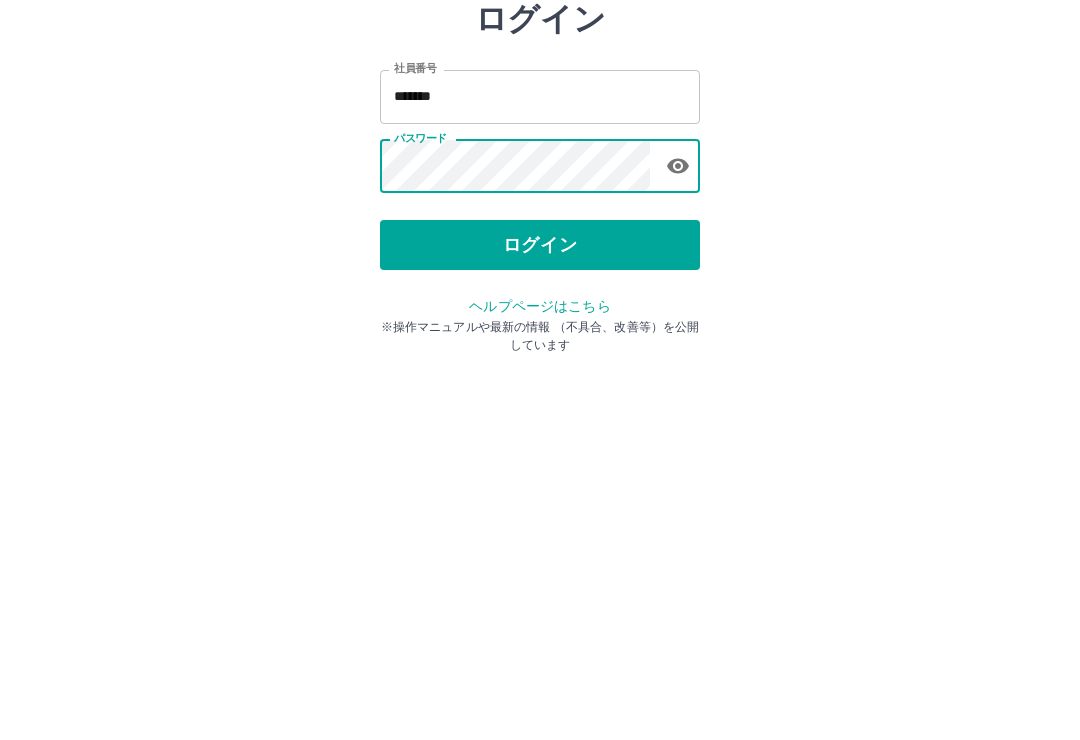 click on "ログイン" at bounding box center (540, 371) 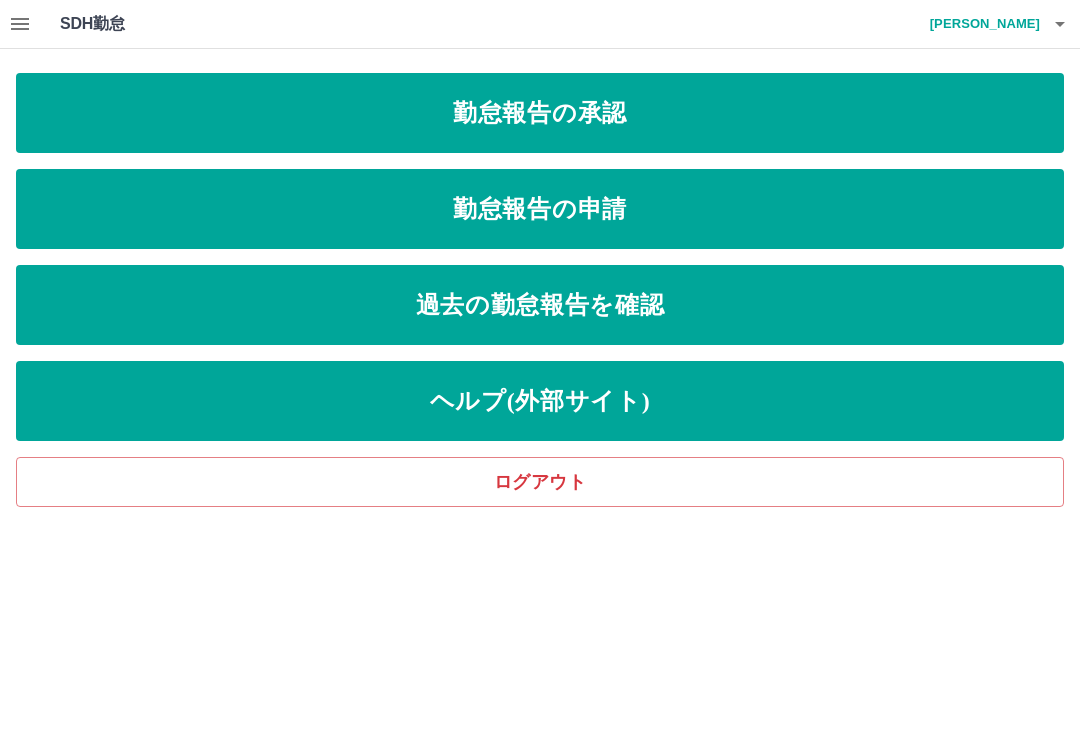 scroll, scrollTop: 0, scrollLeft: 0, axis: both 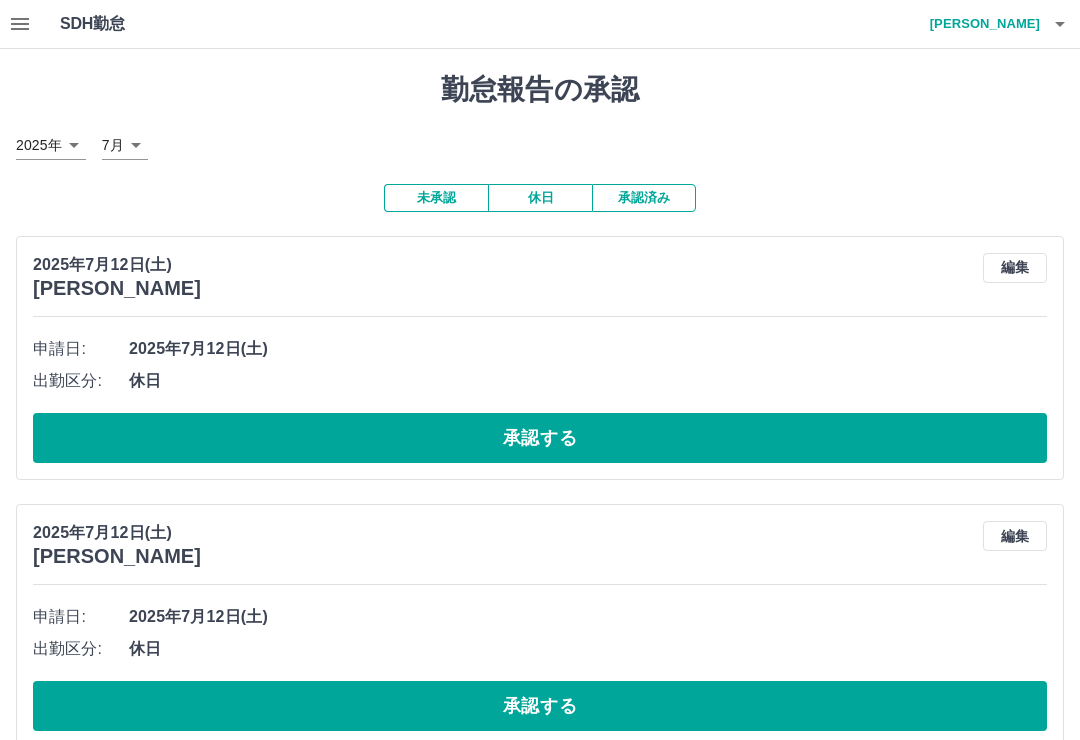 click on "[PERSON_NAME]" at bounding box center [980, 24] 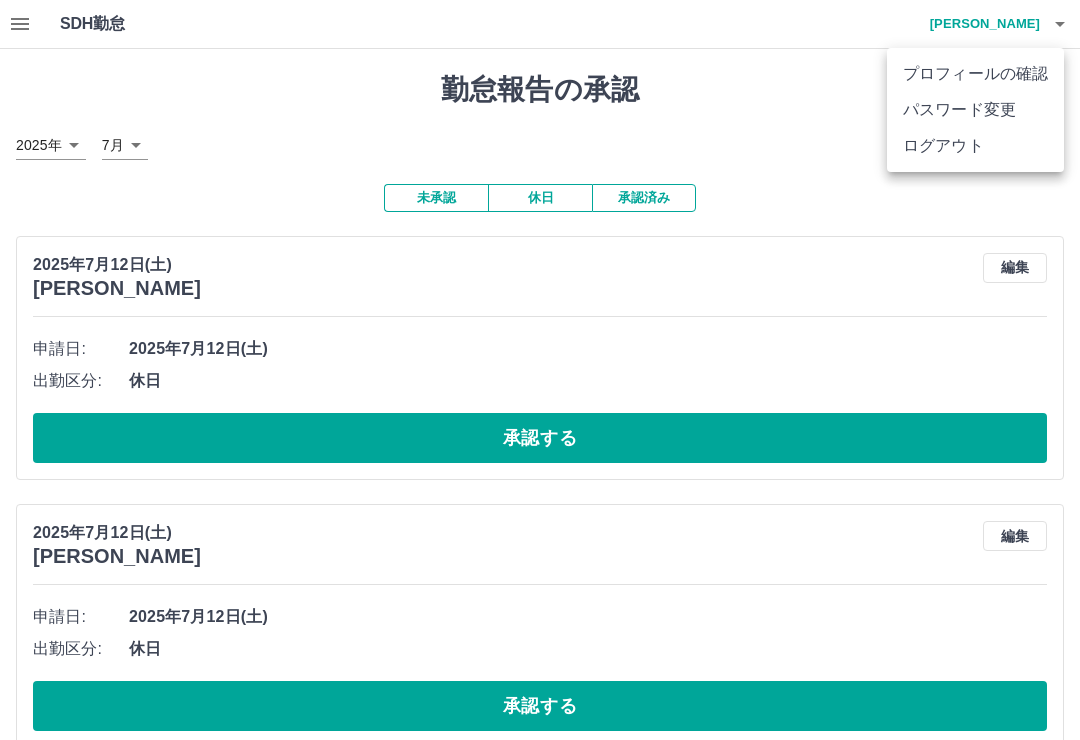 click on "ログアウト" at bounding box center (975, 146) 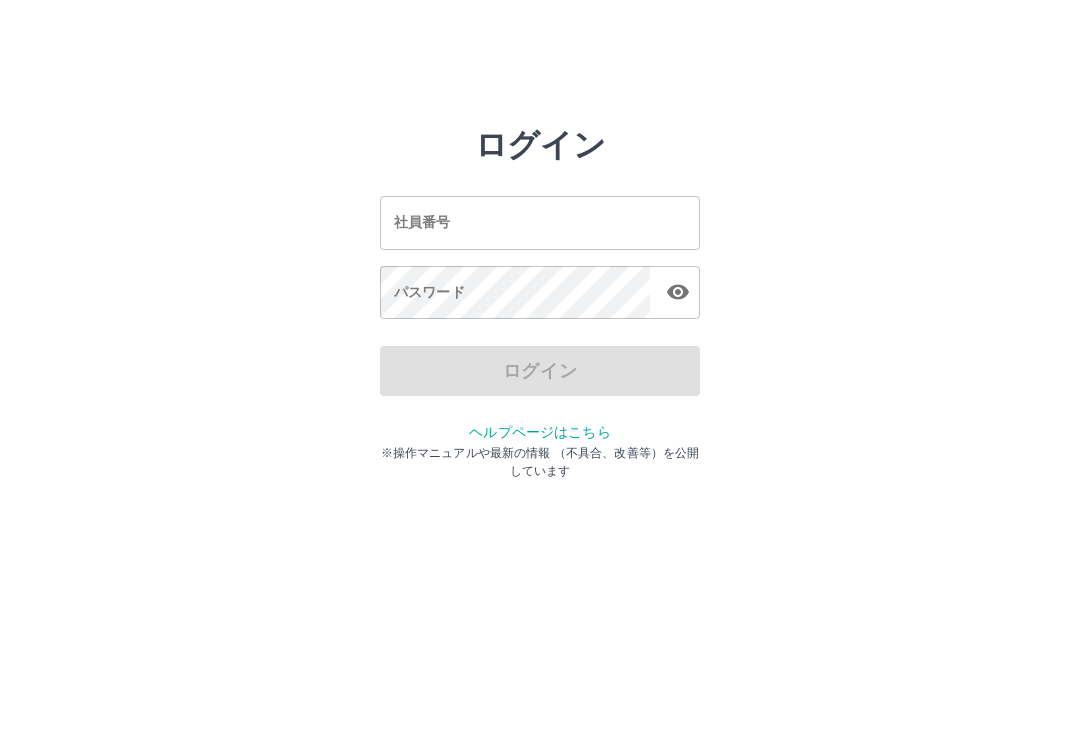 scroll, scrollTop: 0, scrollLeft: 0, axis: both 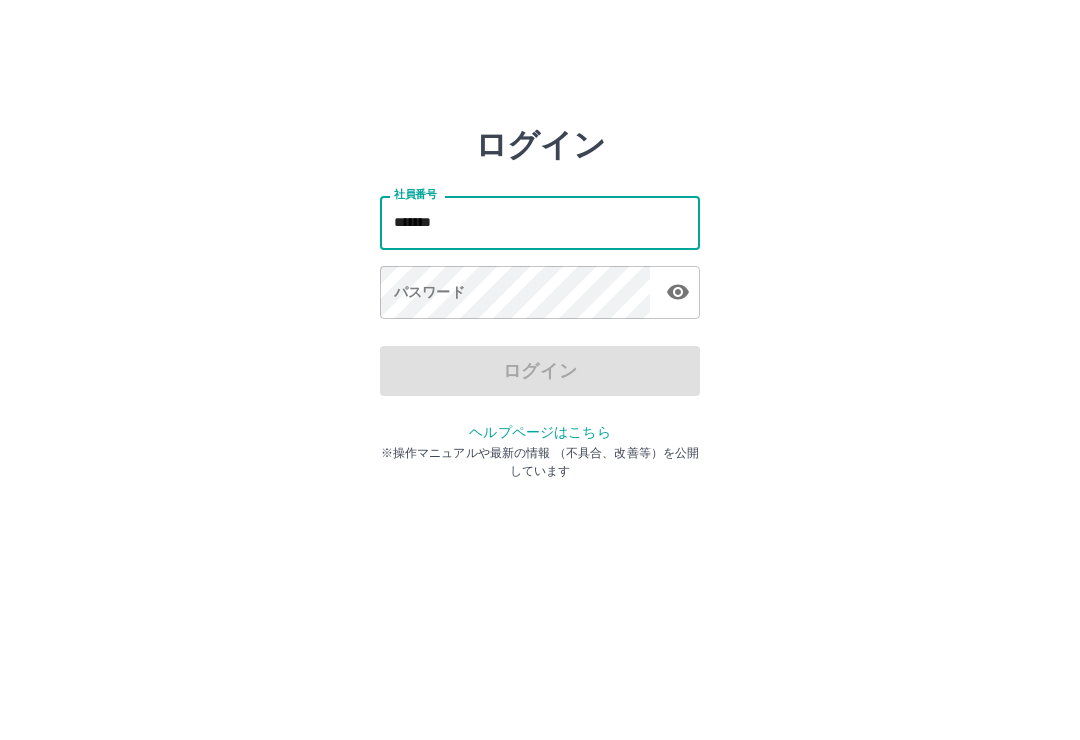 type on "*******" 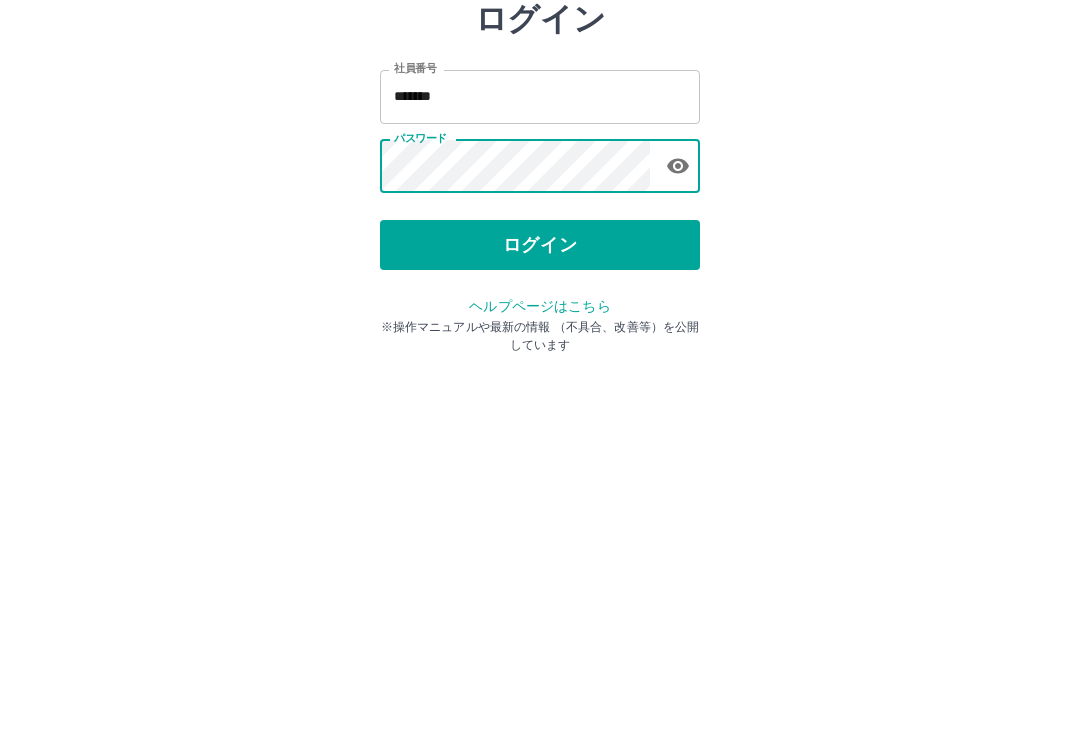 click on "ログイン" at bounding box center (540, 371) 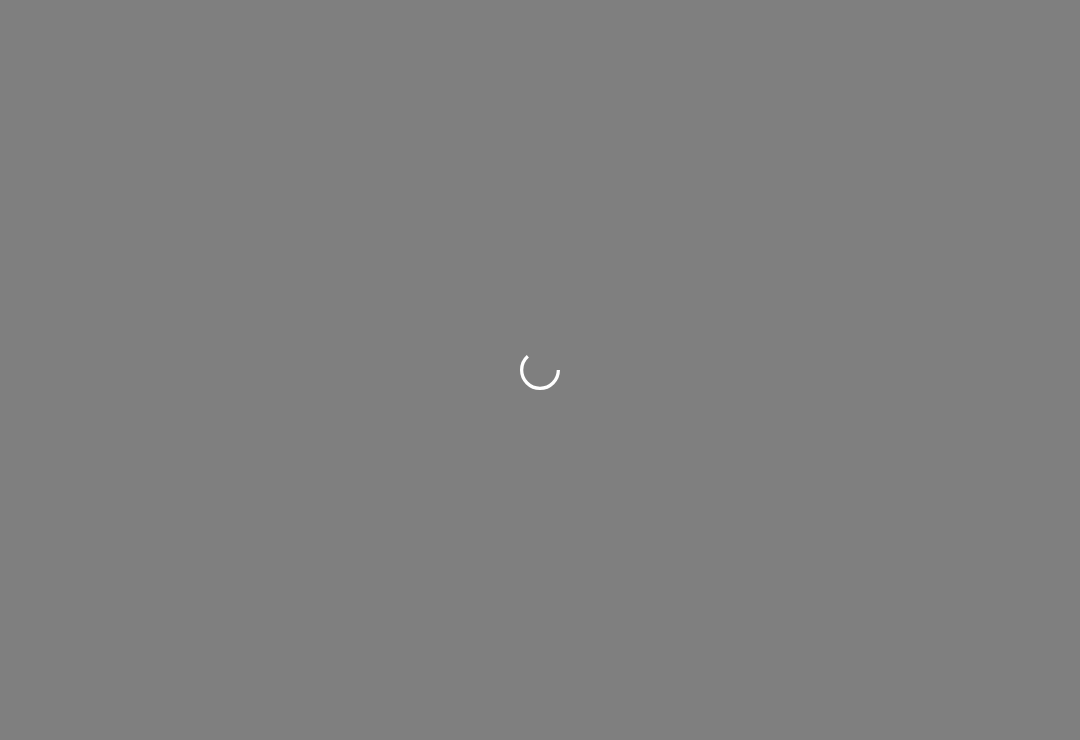 scroll, scrollTop: 0, scrollLeft: 0, axis: both 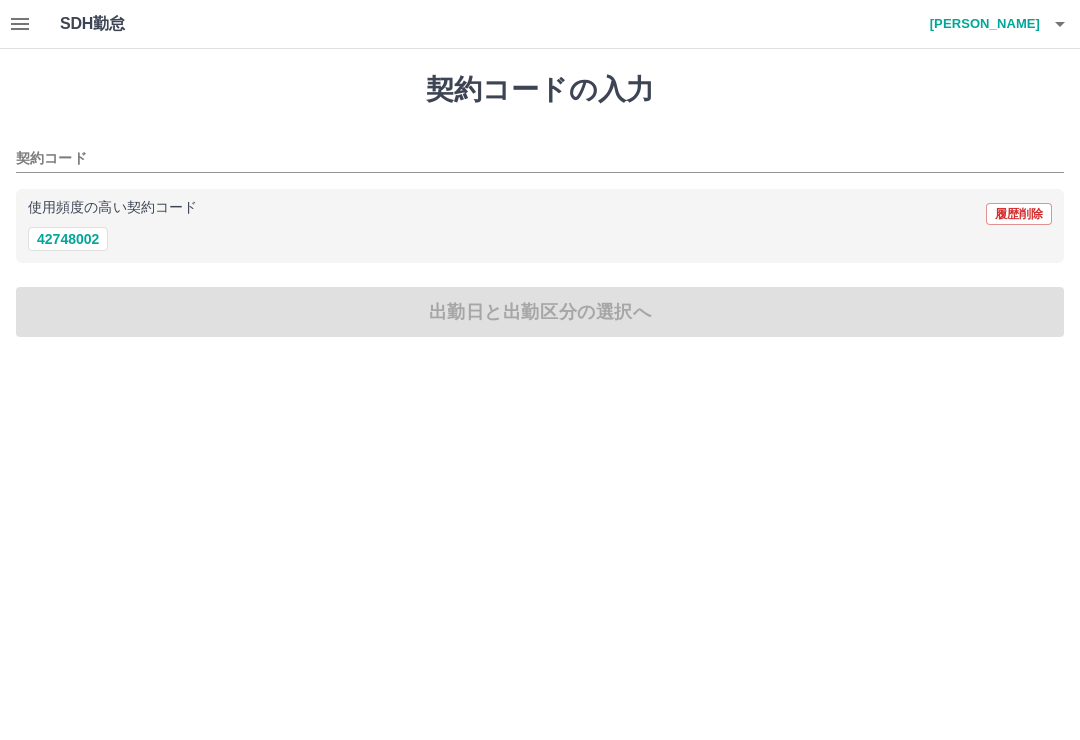 click on "42748002" at bounding box center (68, 239) 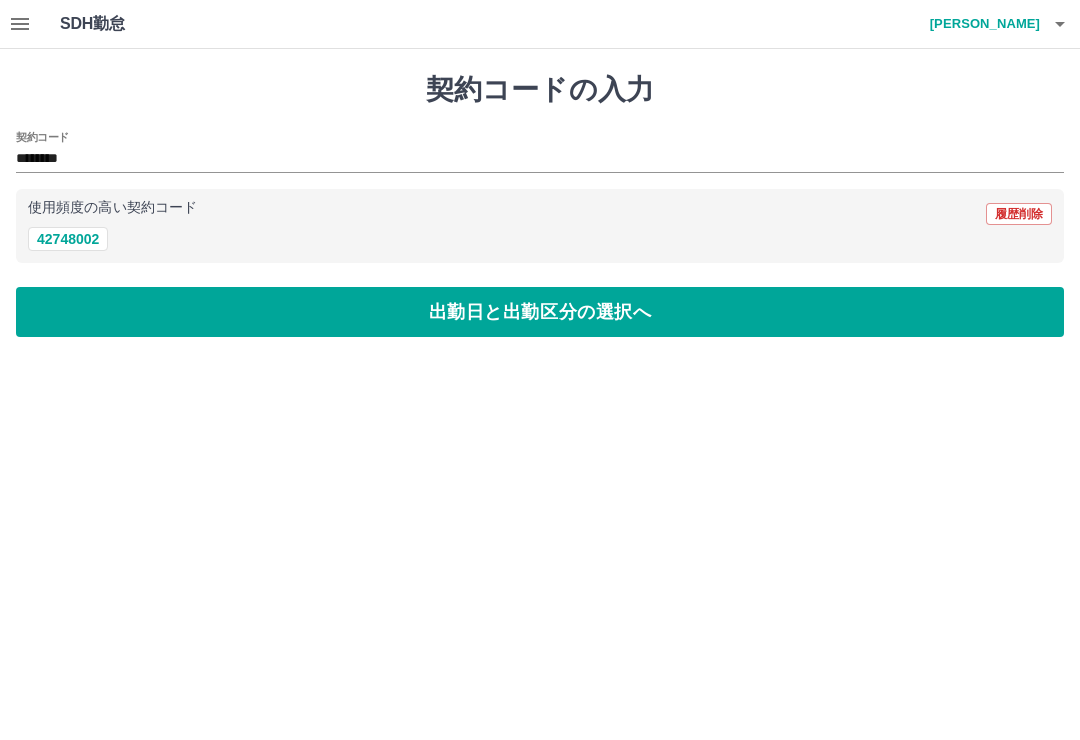 click on "出勤日と出勤区分の選択へ" at bounding box center (540, 312) 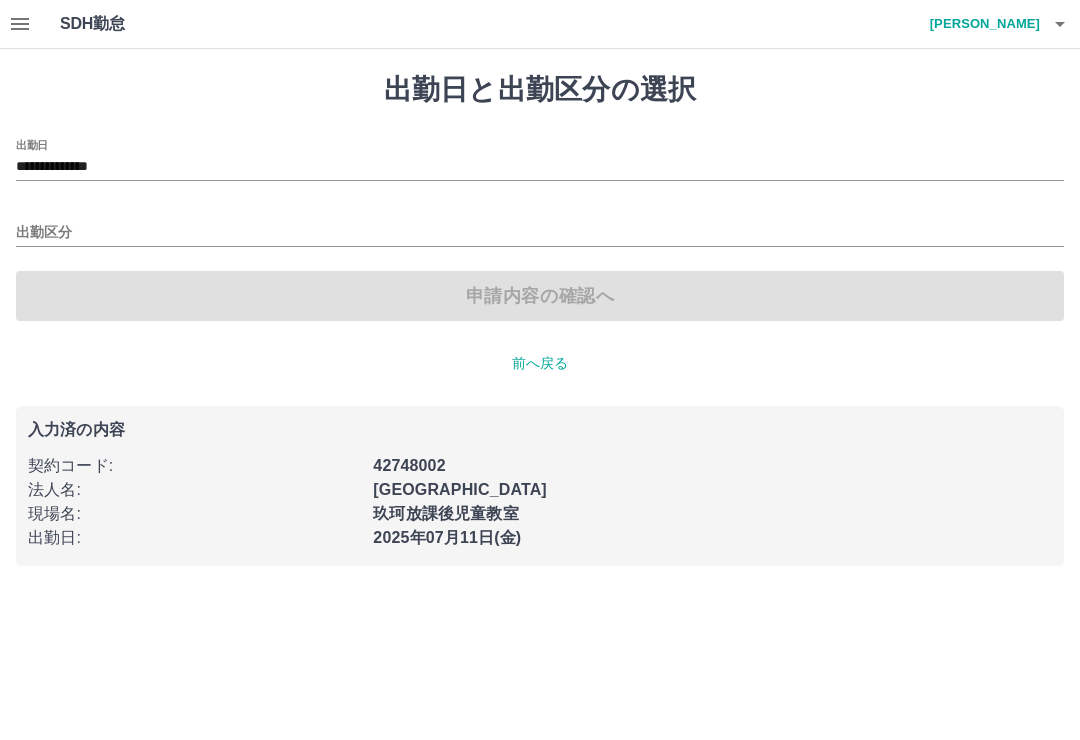 click on "**********" at bounding box center (540, 167) 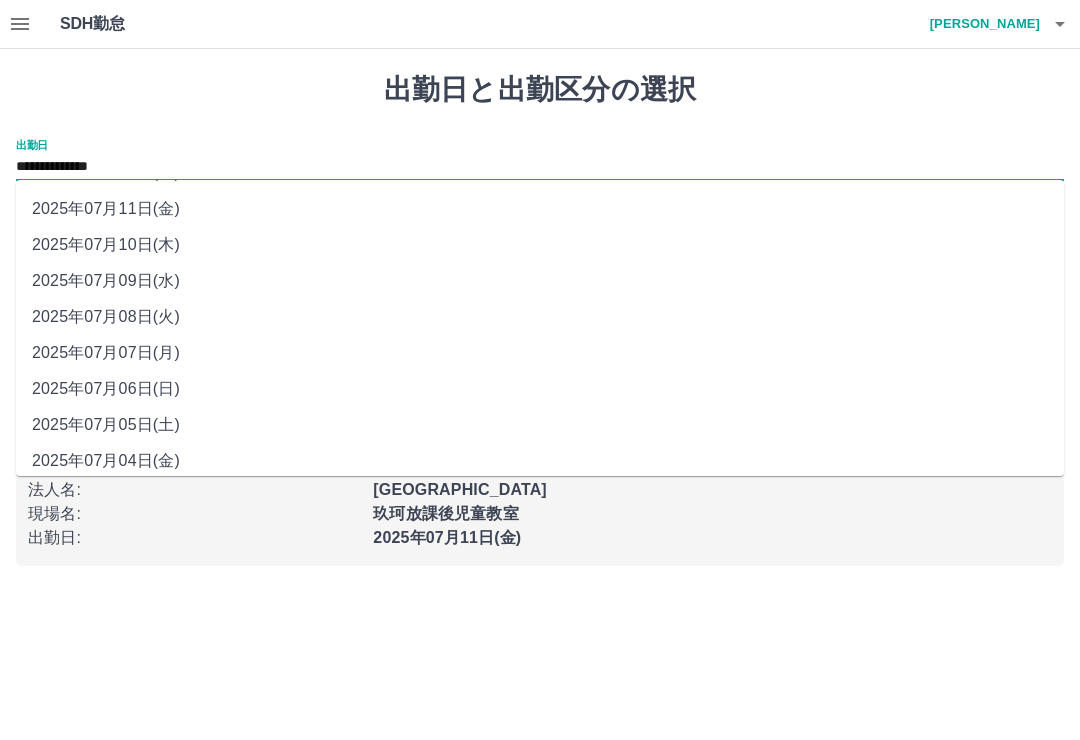 scroll, scrollTop: 32, scrollLeft: 0, axis: vertical 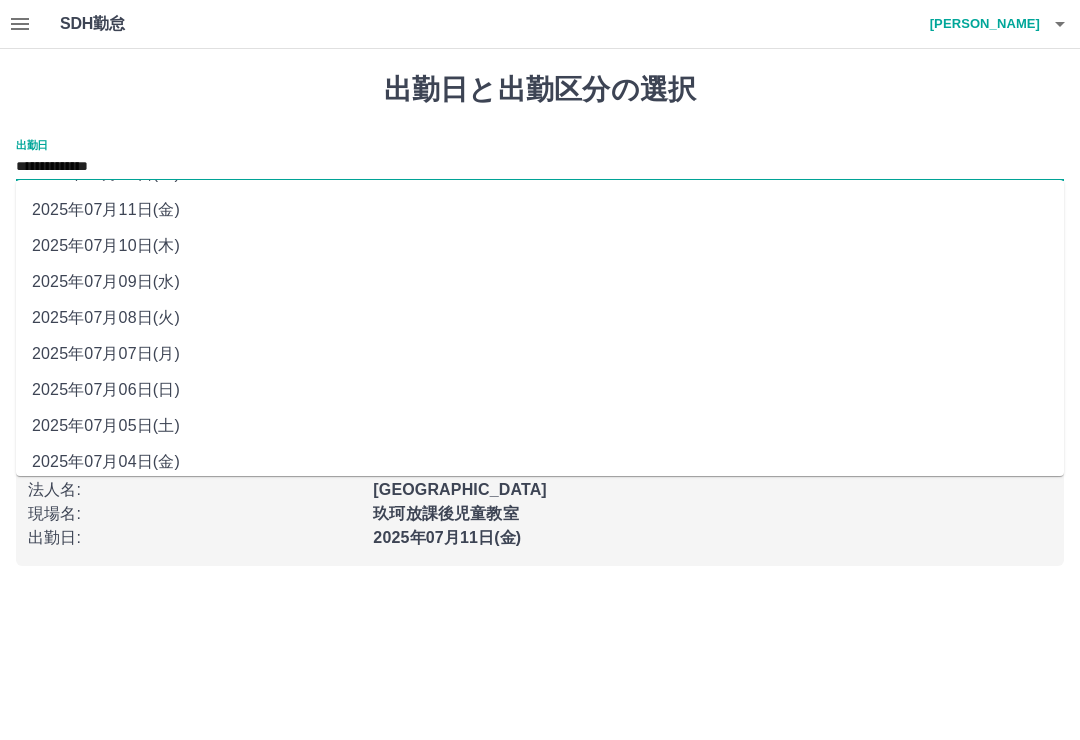click on "2025年07月08日(火)" at bounding box center (540, 318) 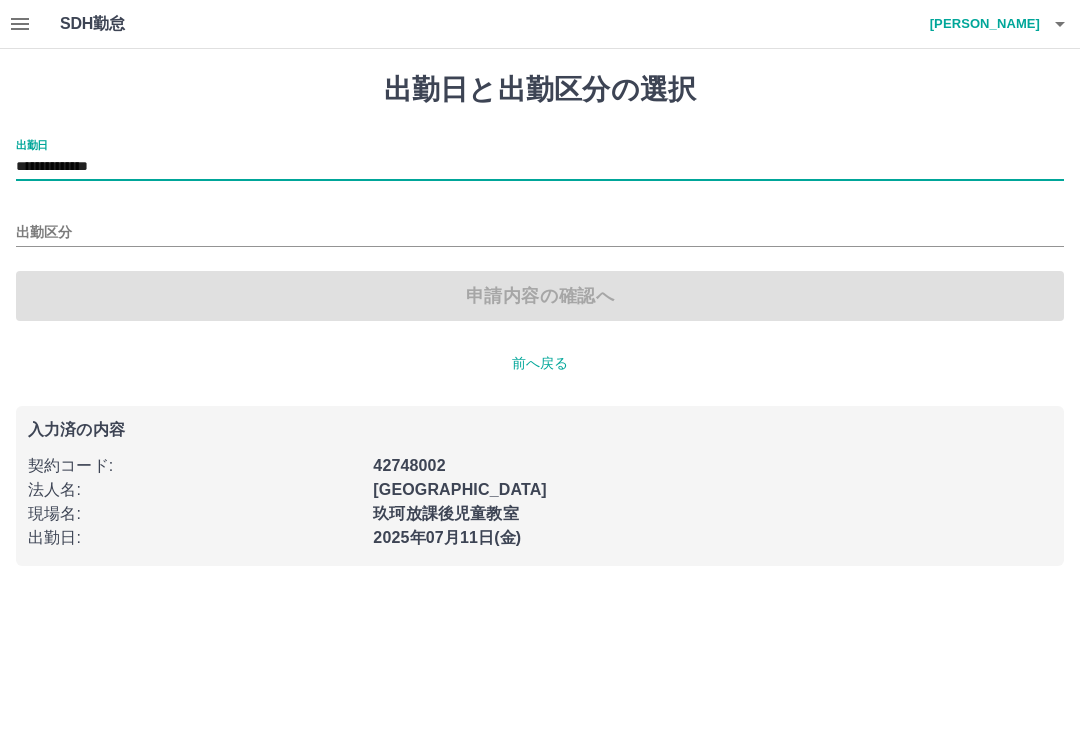 click 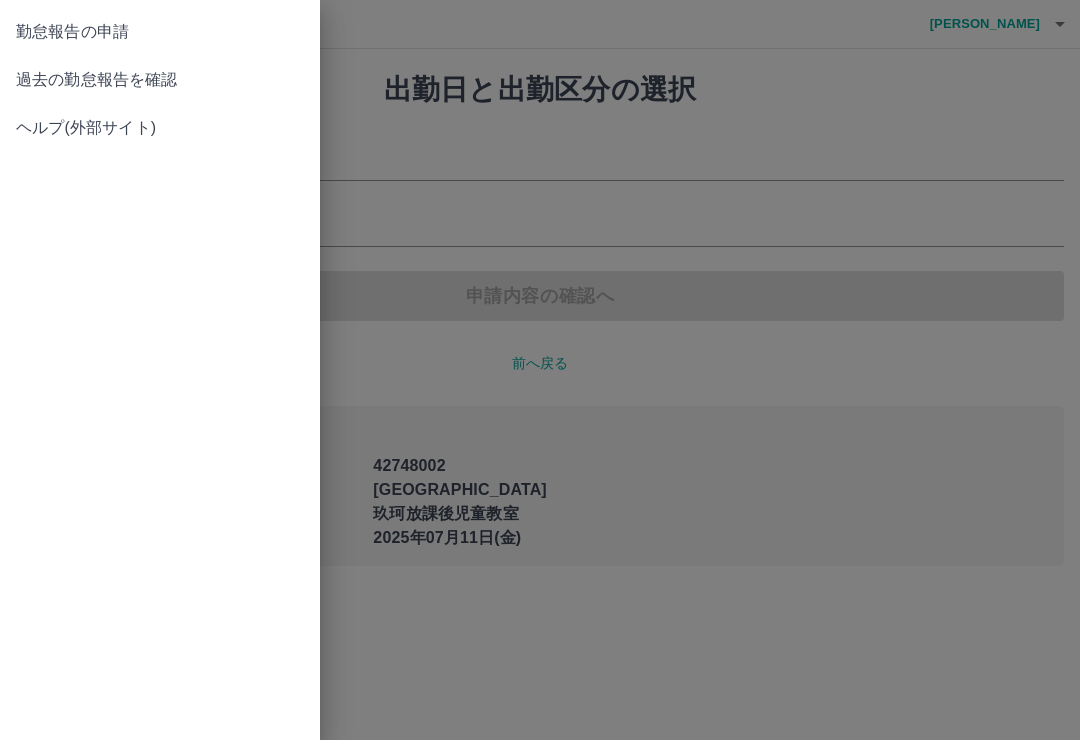 click on "過去の勤怠報告を確認" at bounding box center (160, 80) 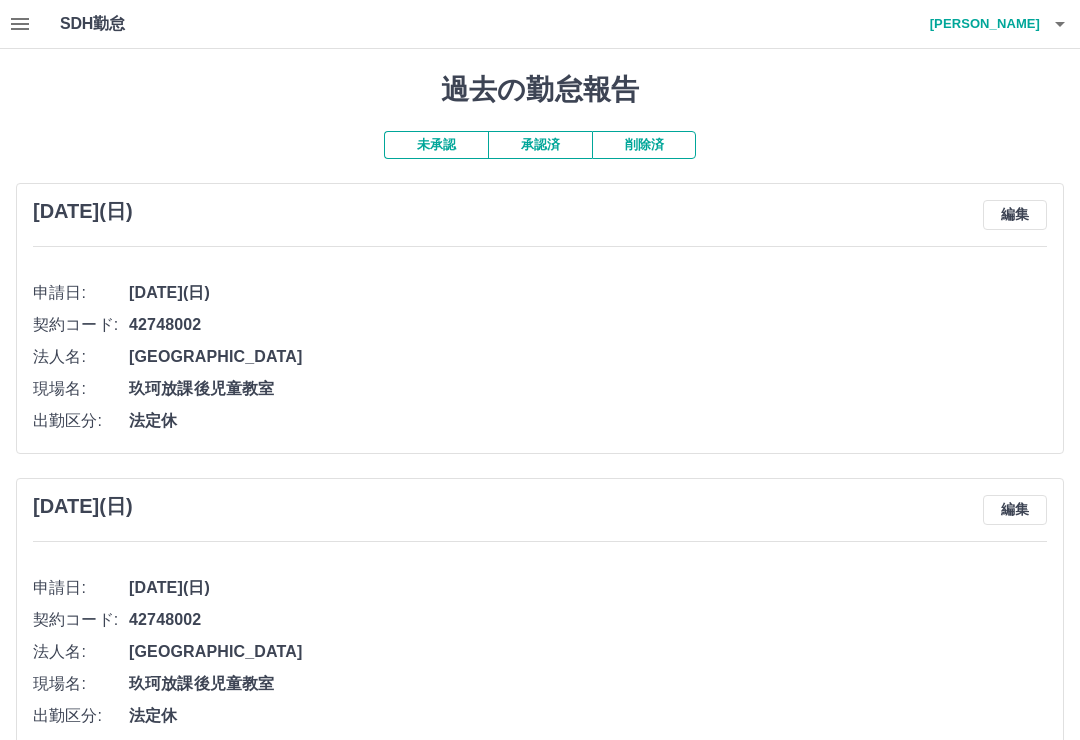 click on "承認済" at bounding box center [540, 145] 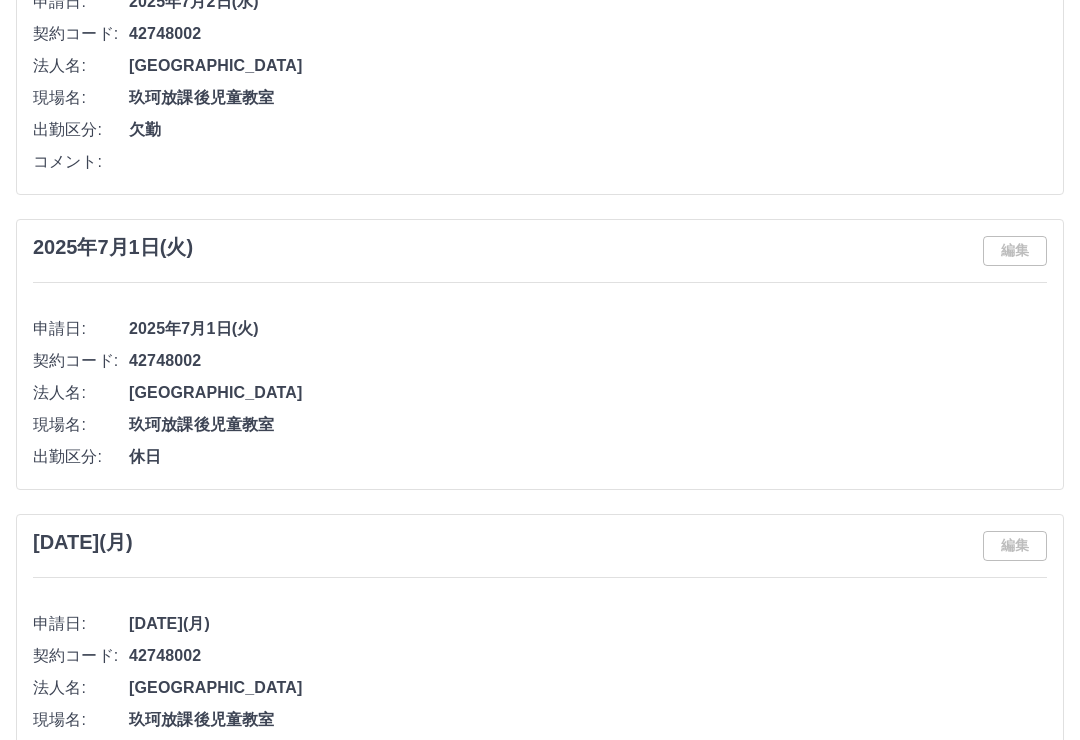 scroll, scrollTop: 2749, scrollLeft: 0, axis: vertical 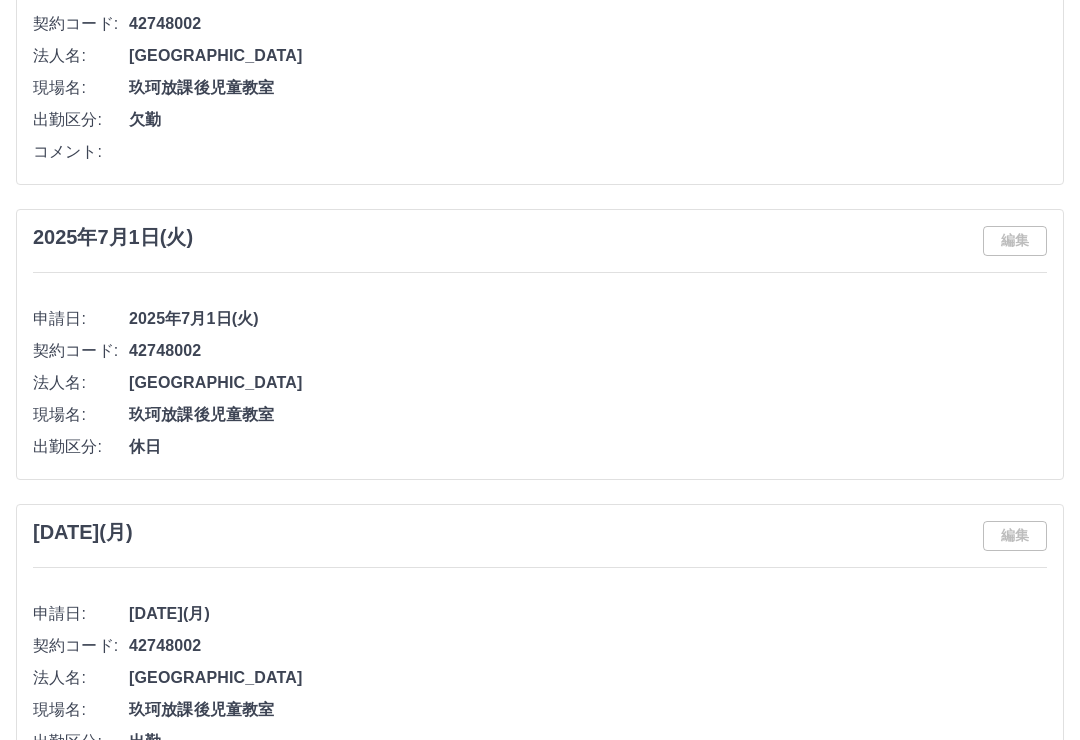 click on "休日" at bounding box center (588, 448) 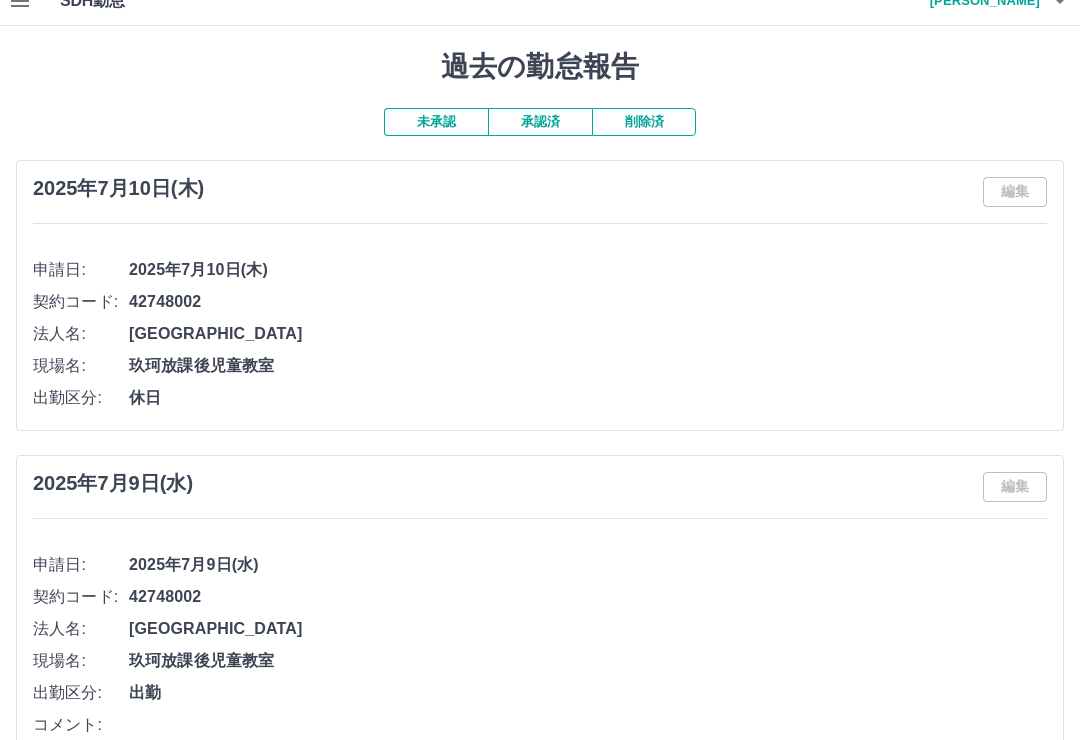 scroll, scrollTop: 0, scrollLeft: 0, axis: both 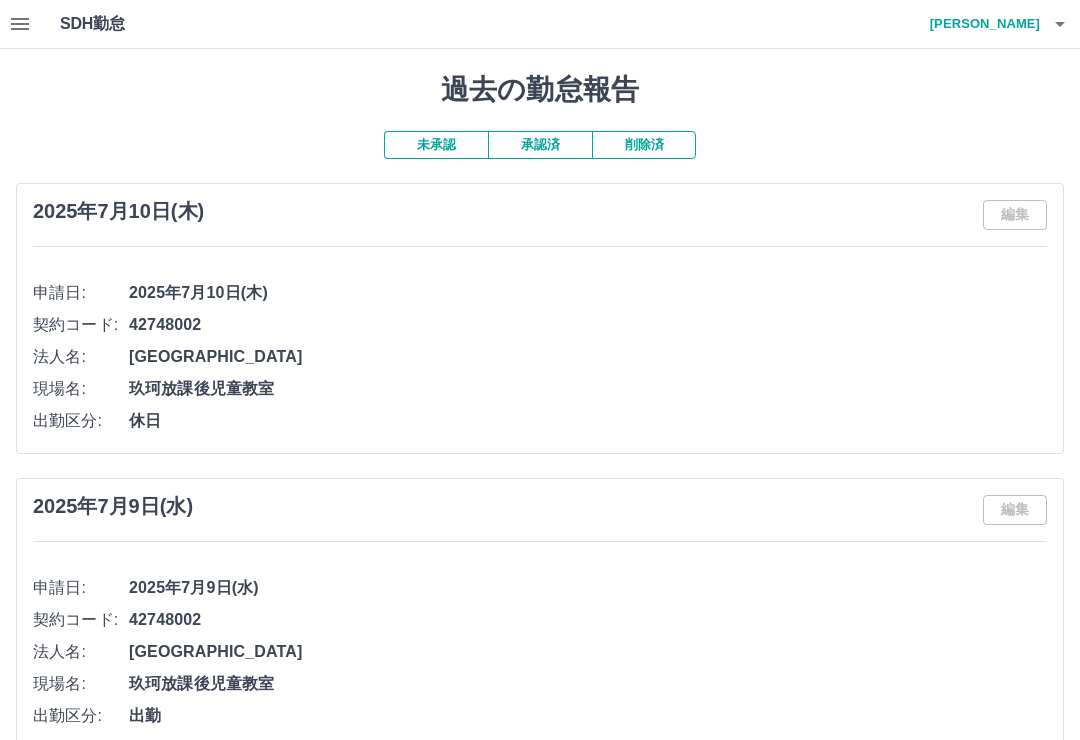 click on "阪口　容子" at bounding box center (980, 24) 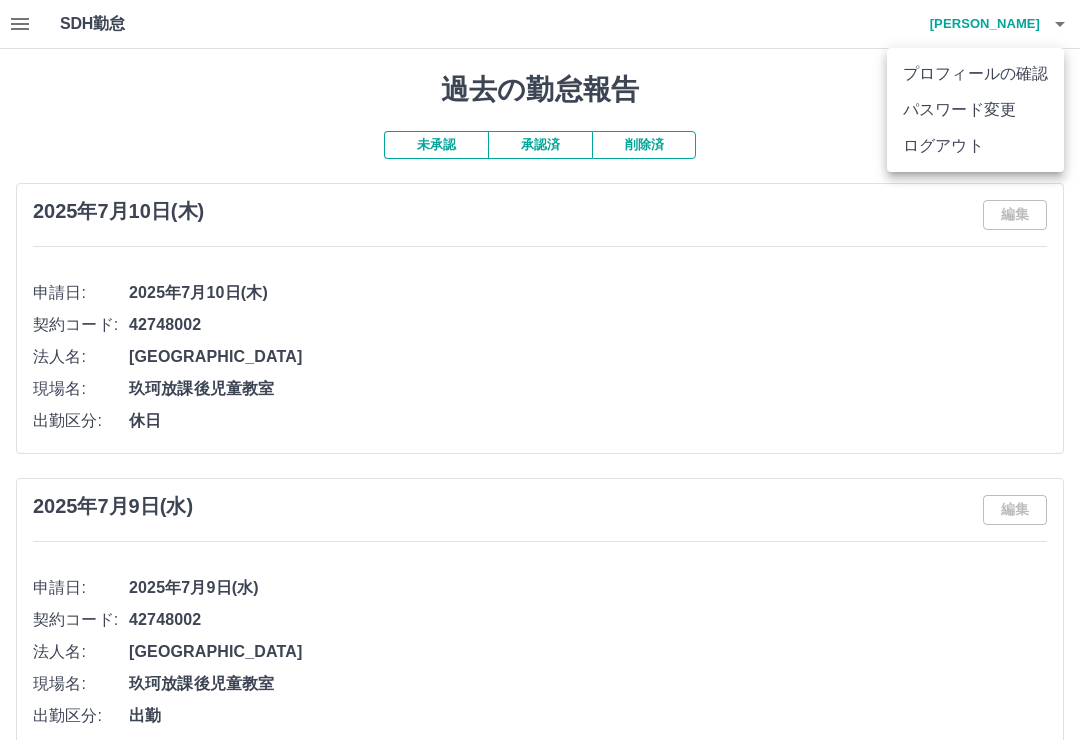 click on "ログアウト" at bounding box center [975, 146] 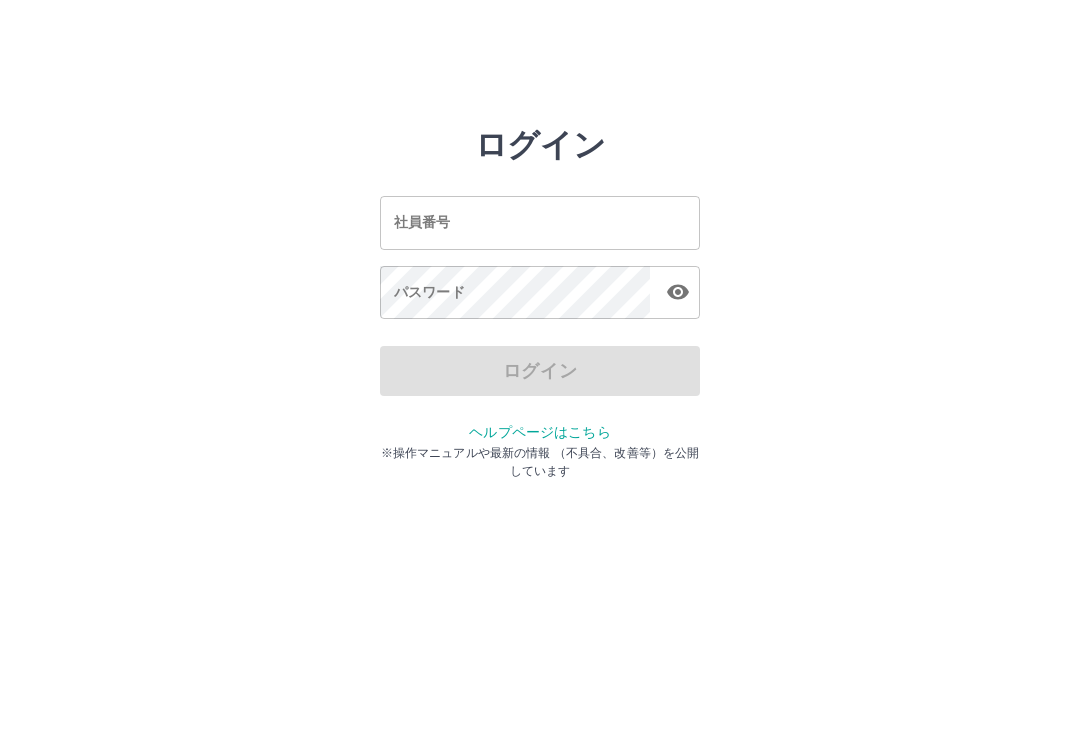 scroll, scrollTop: 0, scrollLeft: 0, axis: both 